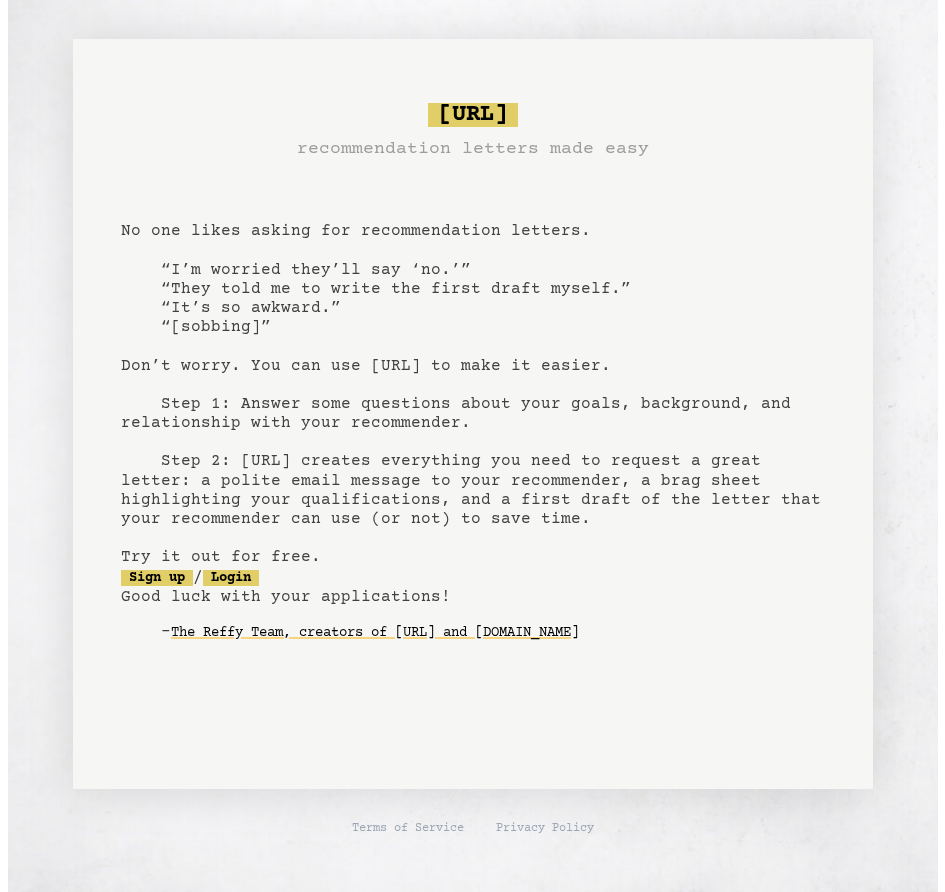 scroll, scrollTop: 0, scrollLeft: 0, axis: both 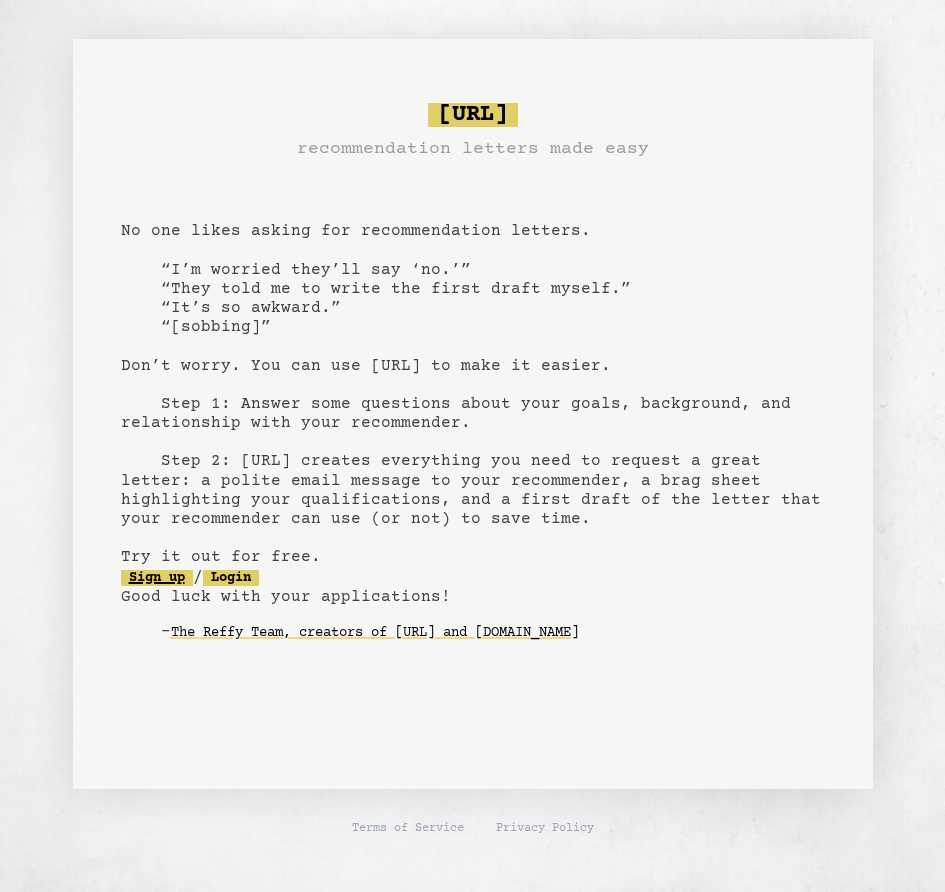 click on "Sign up" at bounding box center [157, 578] 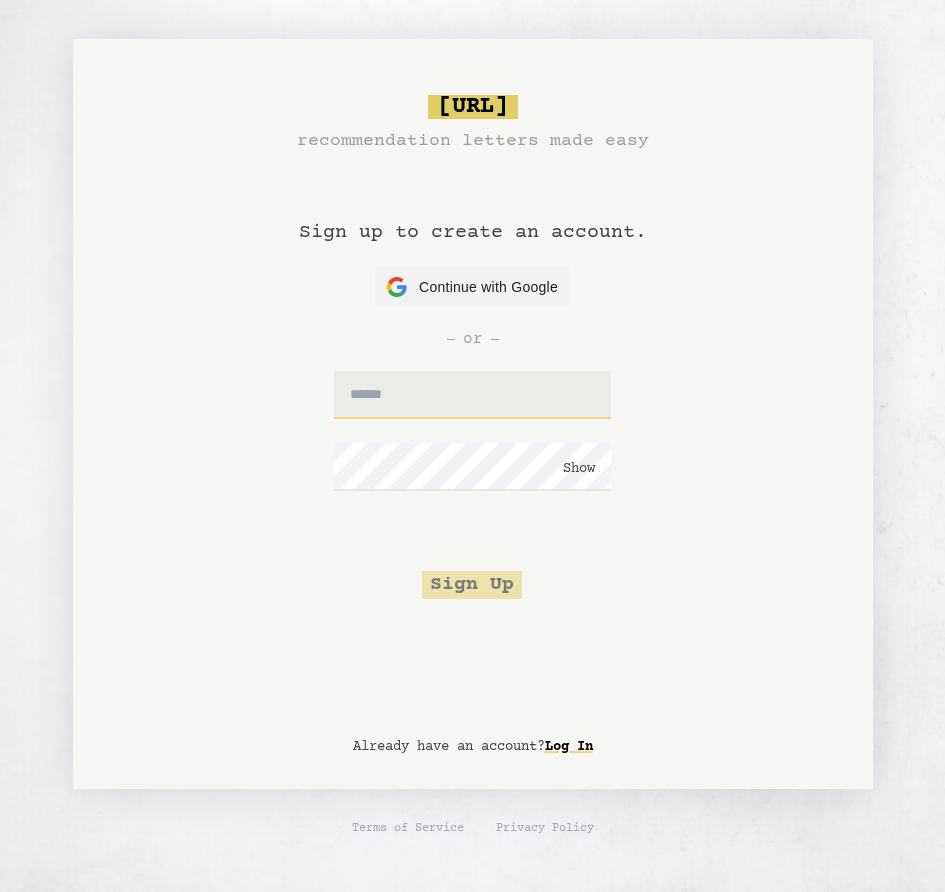 click at bounding box center (472, 395) 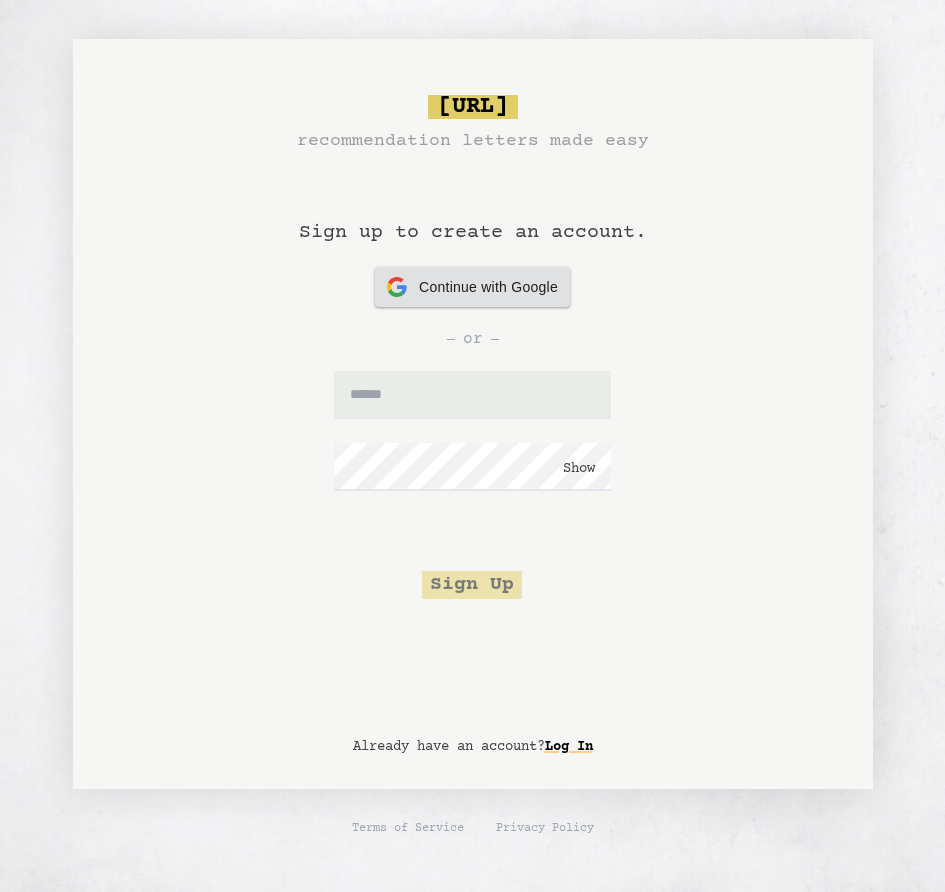 click on "Continue with Google" at bounding box center [488, 287] 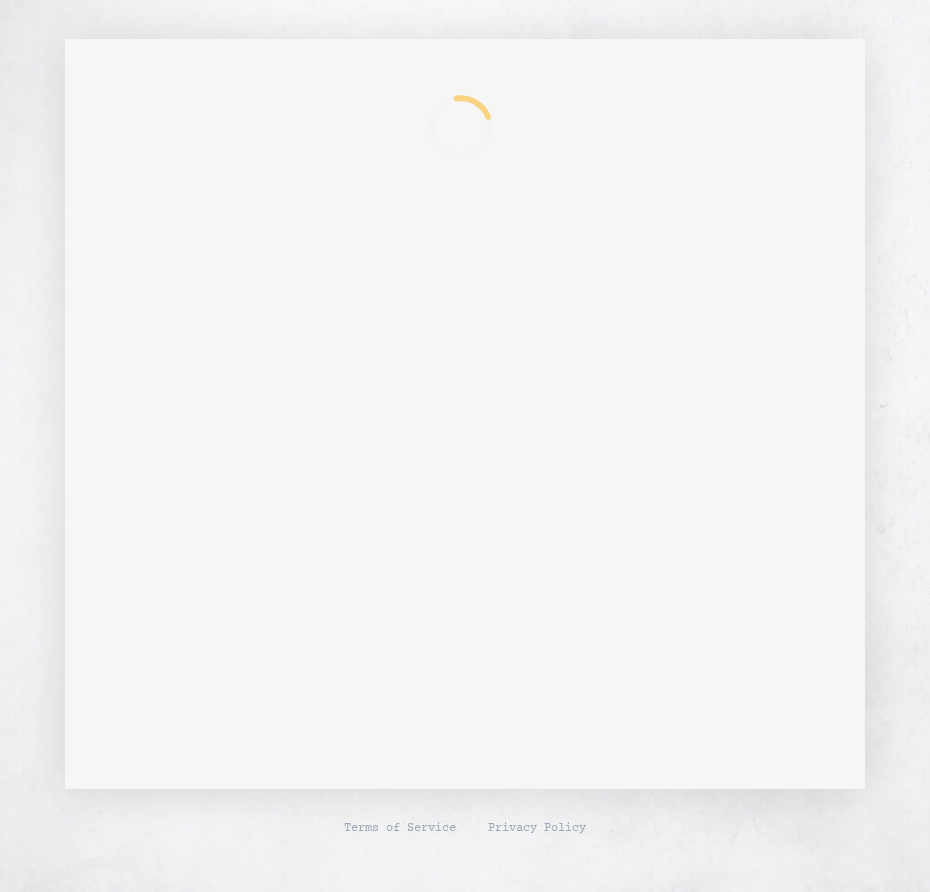 scroll, scrollTop: 0, scrollLeft: 0, axis: both 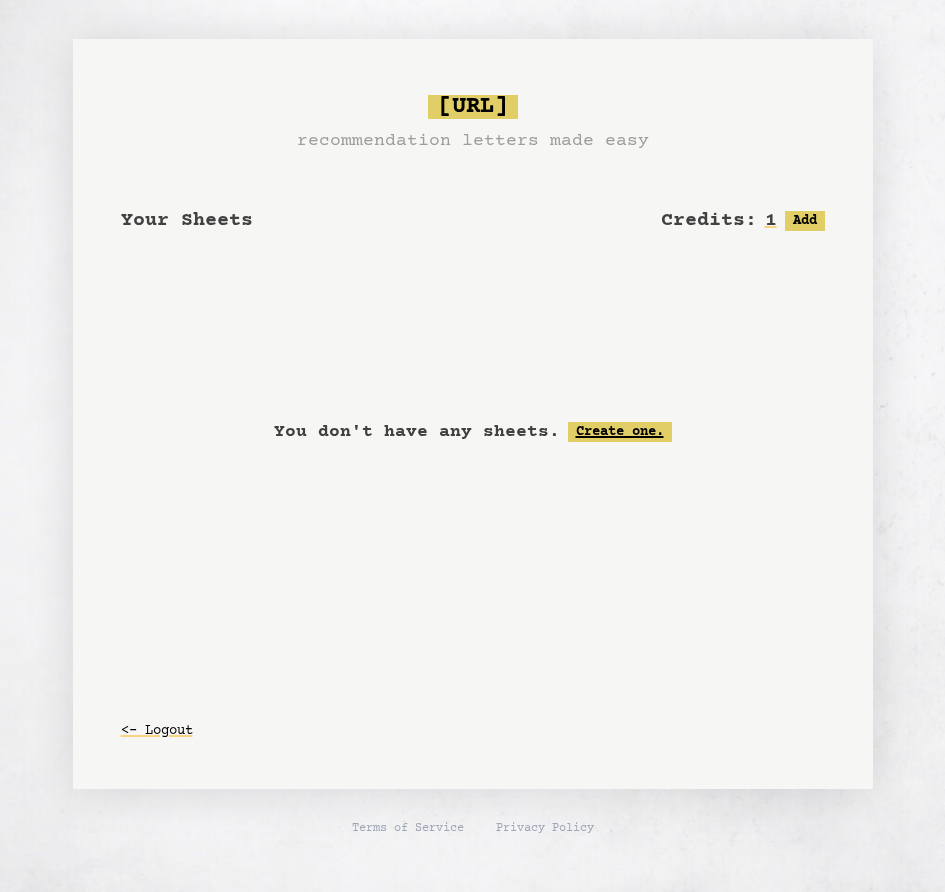click on "Create one." at bounding box center (620, 432) 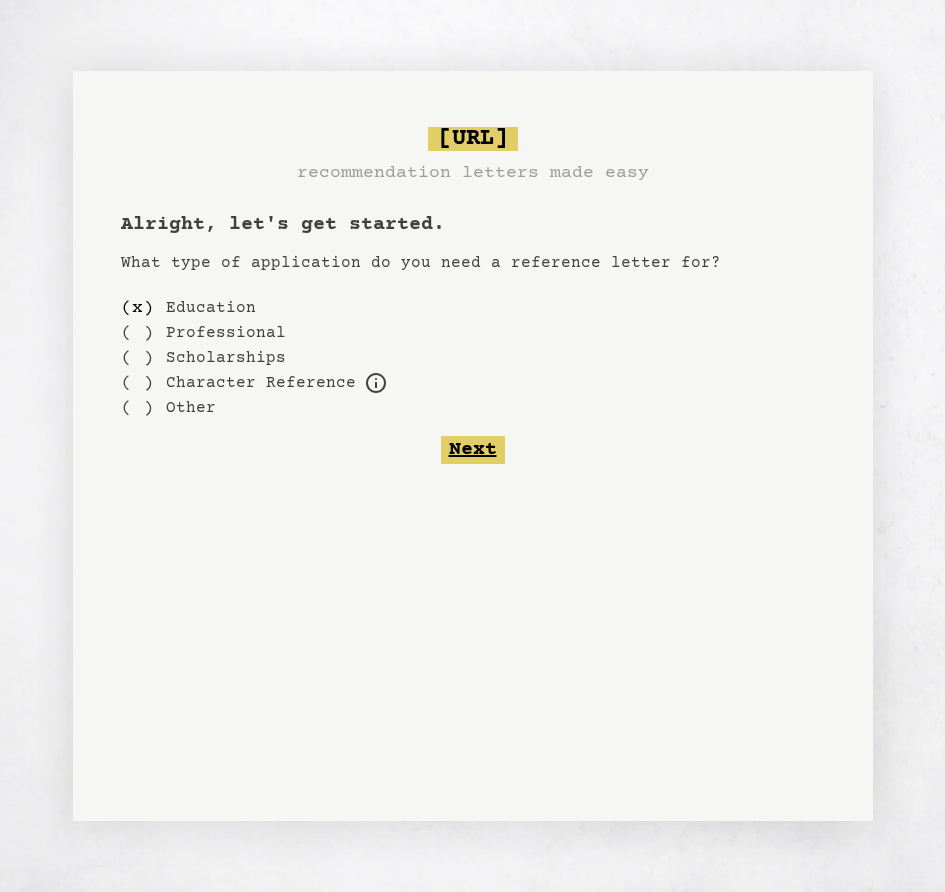 click on "Next" at bounding box center (473, 450) 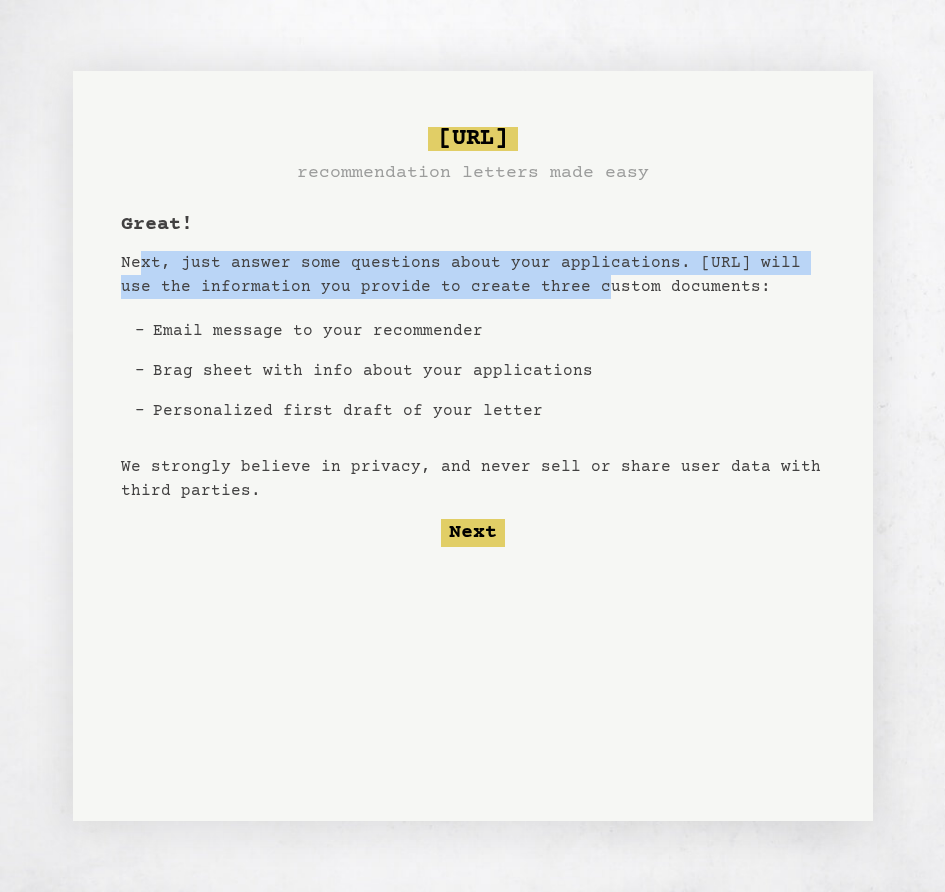drag, startPoint x: 163, startPoint y: 271, endPoint x: 568, endPoint y: 292, distance: 405.54407 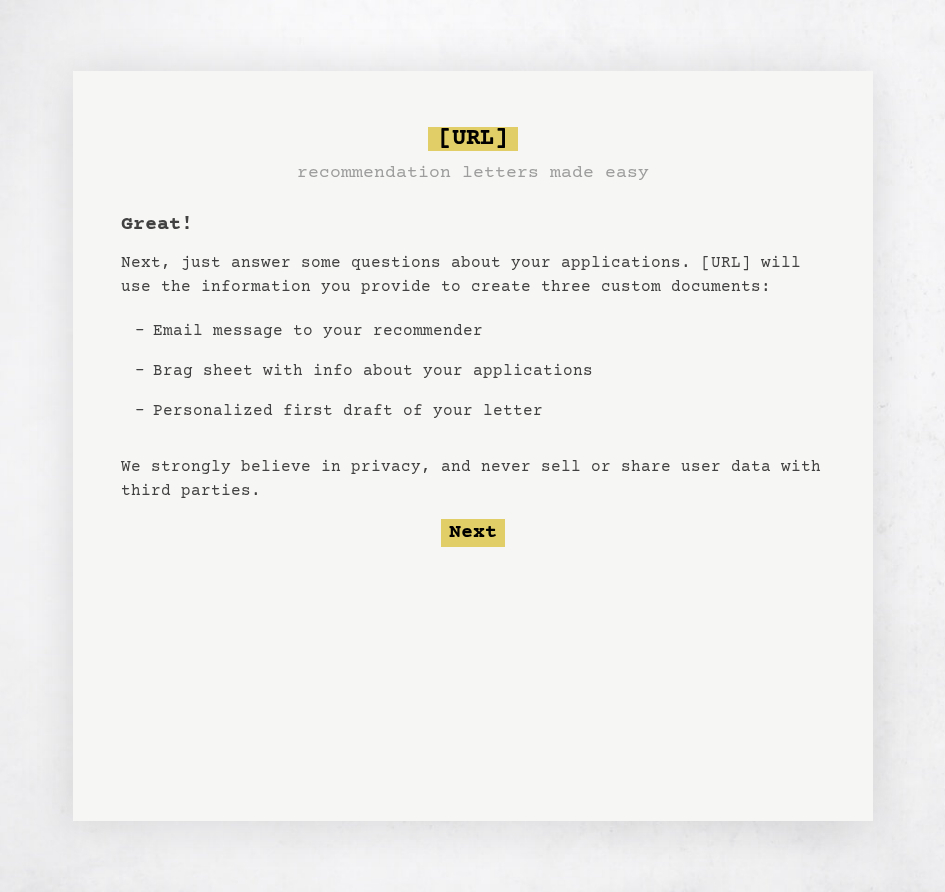 click on "Email message to your recommender" at bounding box center [373, 331] 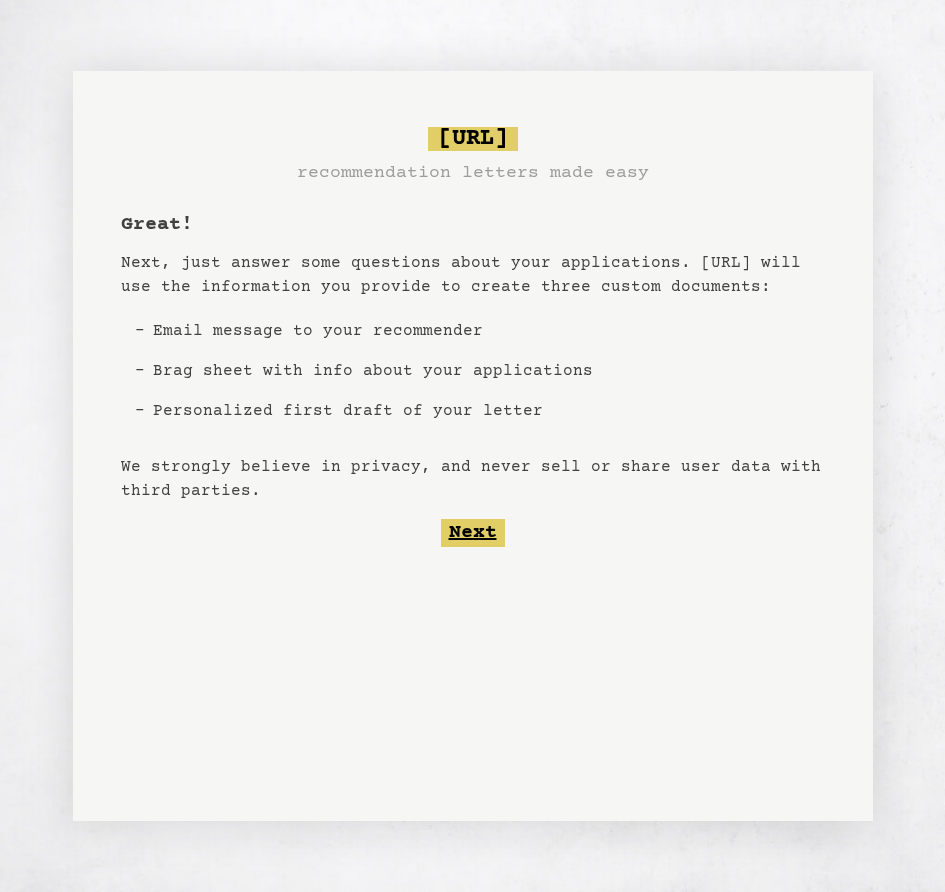 click on "Next" at bounding box center (473, 533) 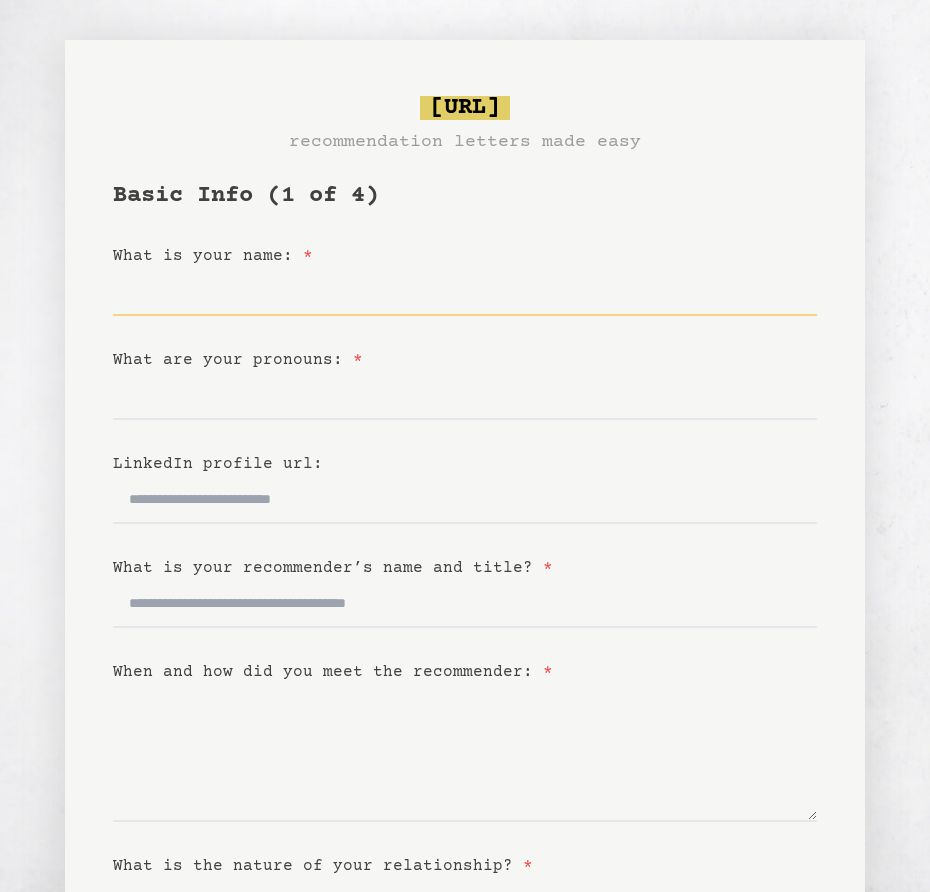 click on "What is your name:   *" at bounding box center [465, 292] 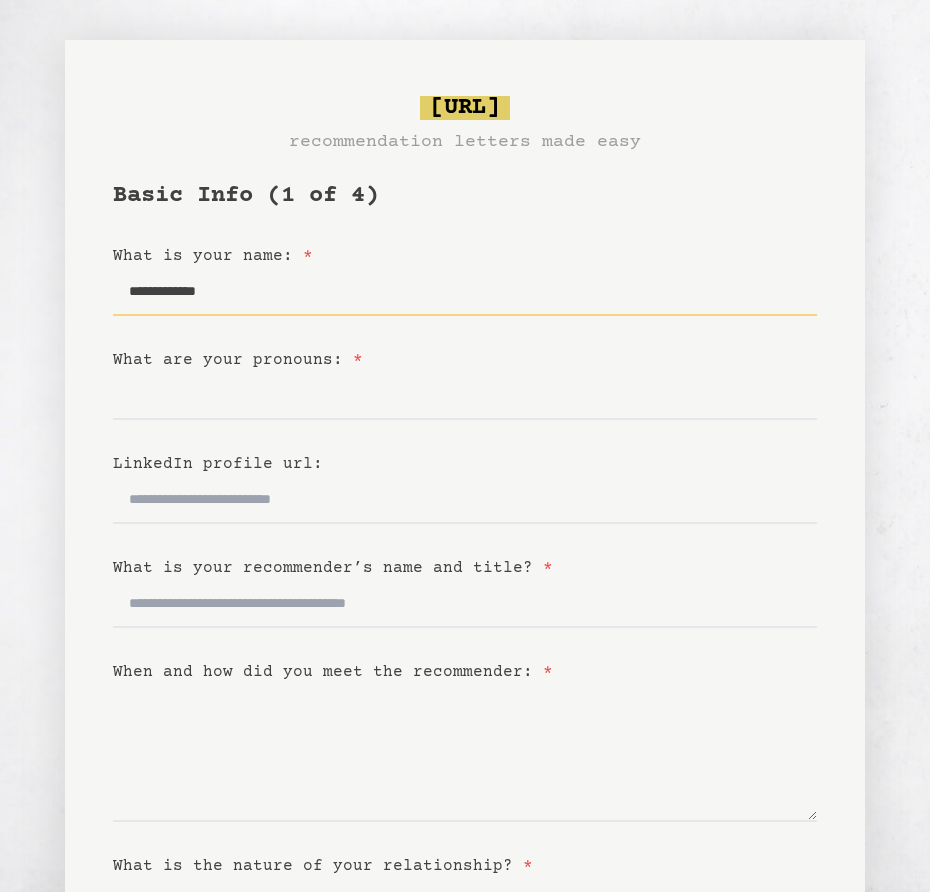 type on "**********" 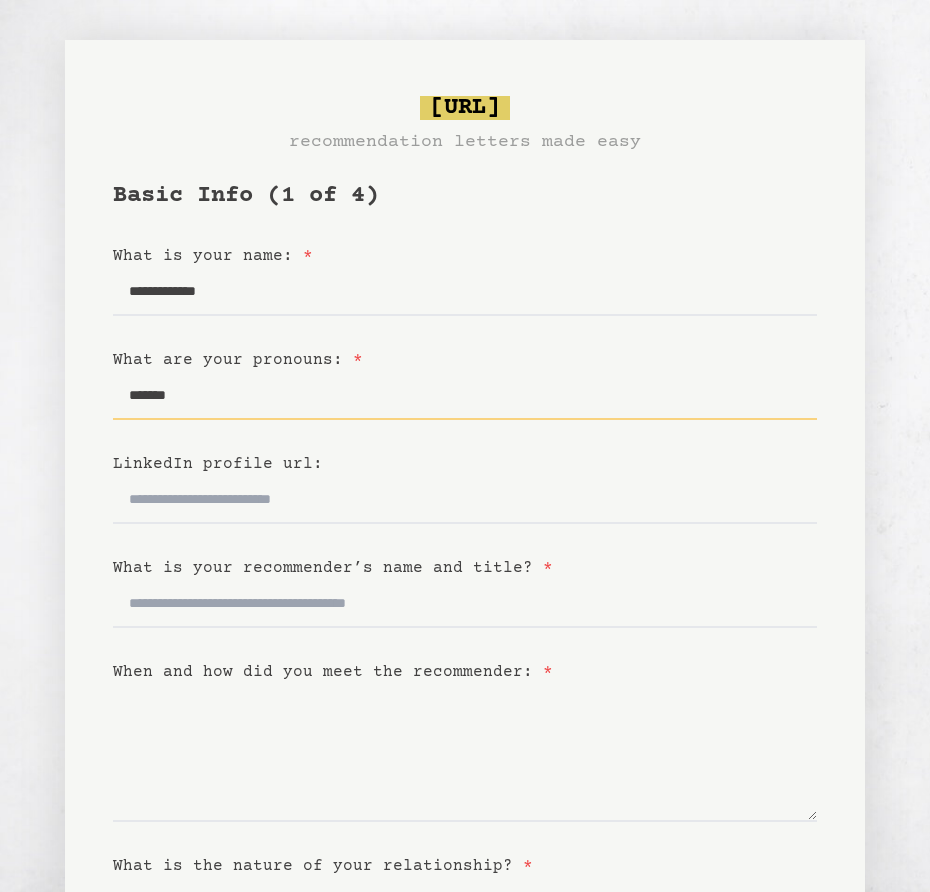 type on "*******" 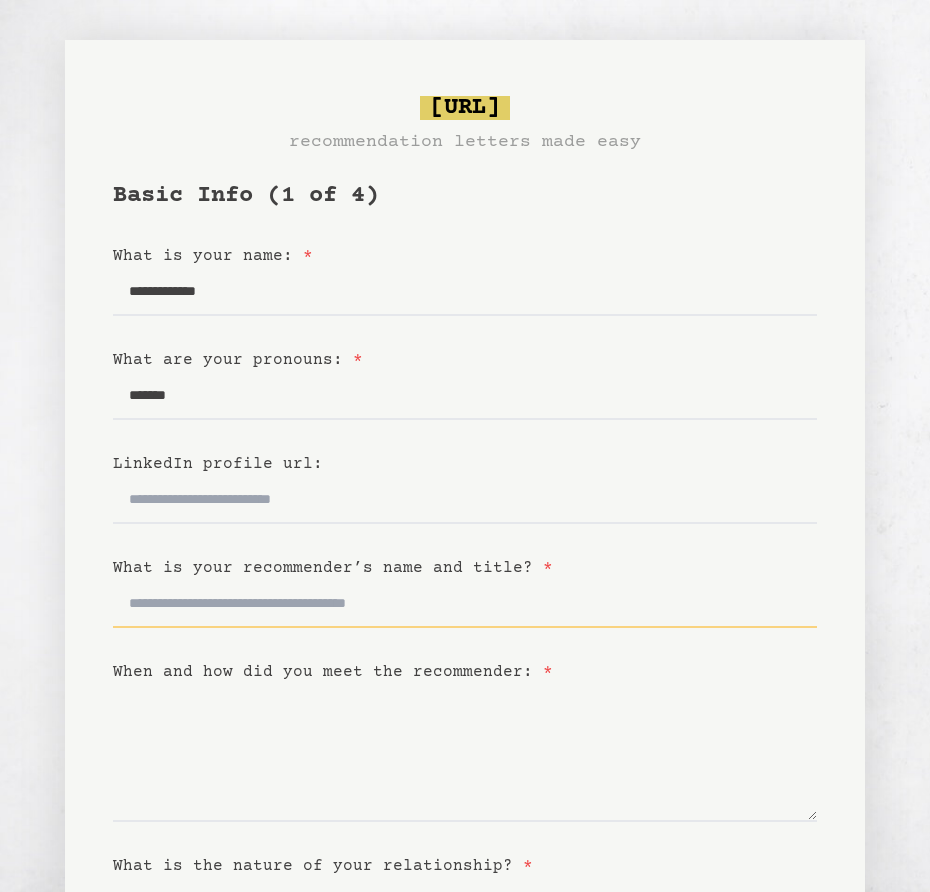 click on "What is your recommender’s name and title?   *" at bounding box center (465, 604) 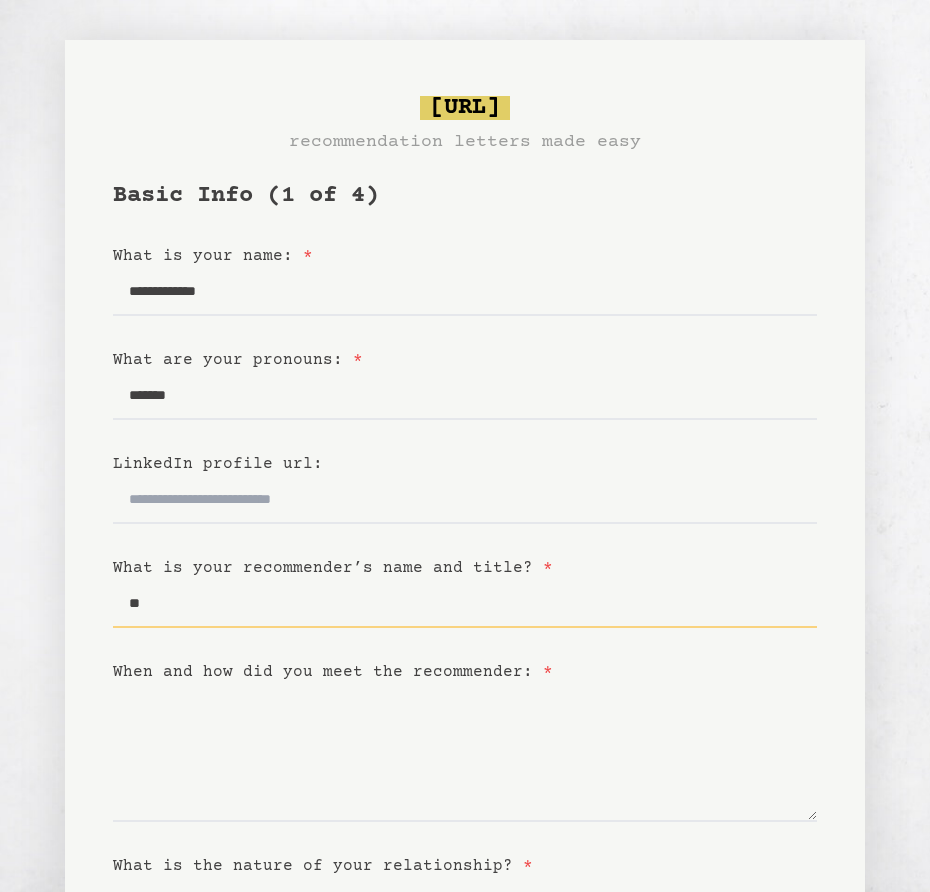 type on "*" 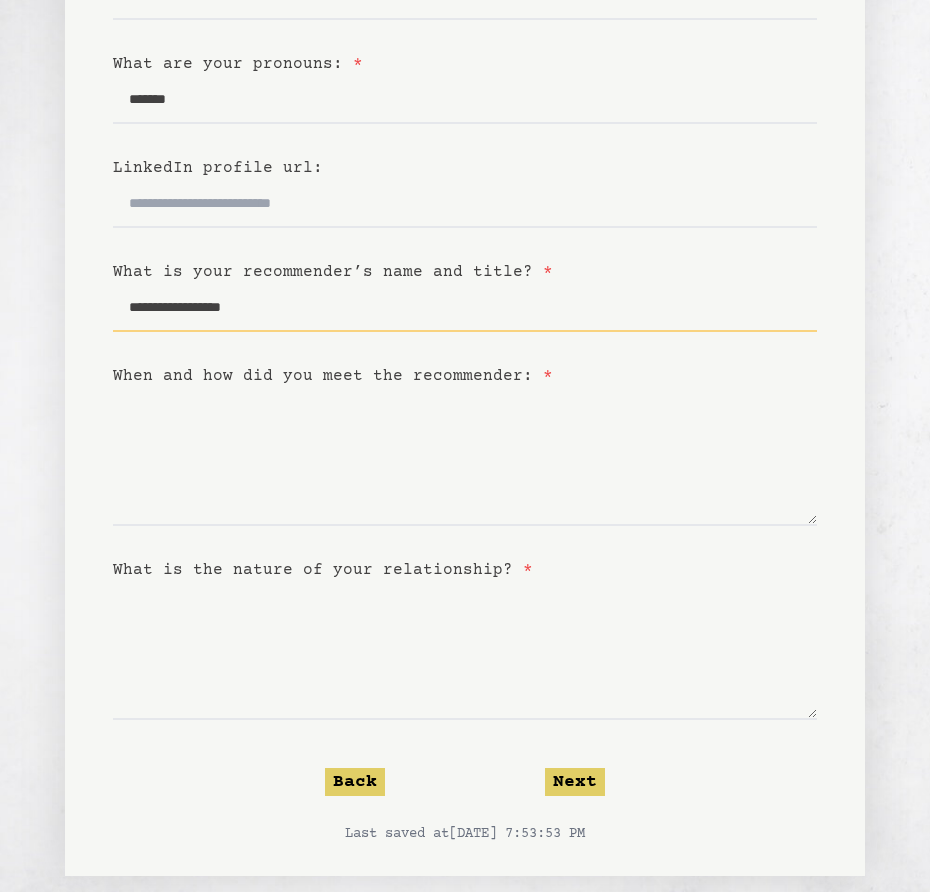 scroll, scrollTop: 300, scrollLeft: 0, axis: vertical 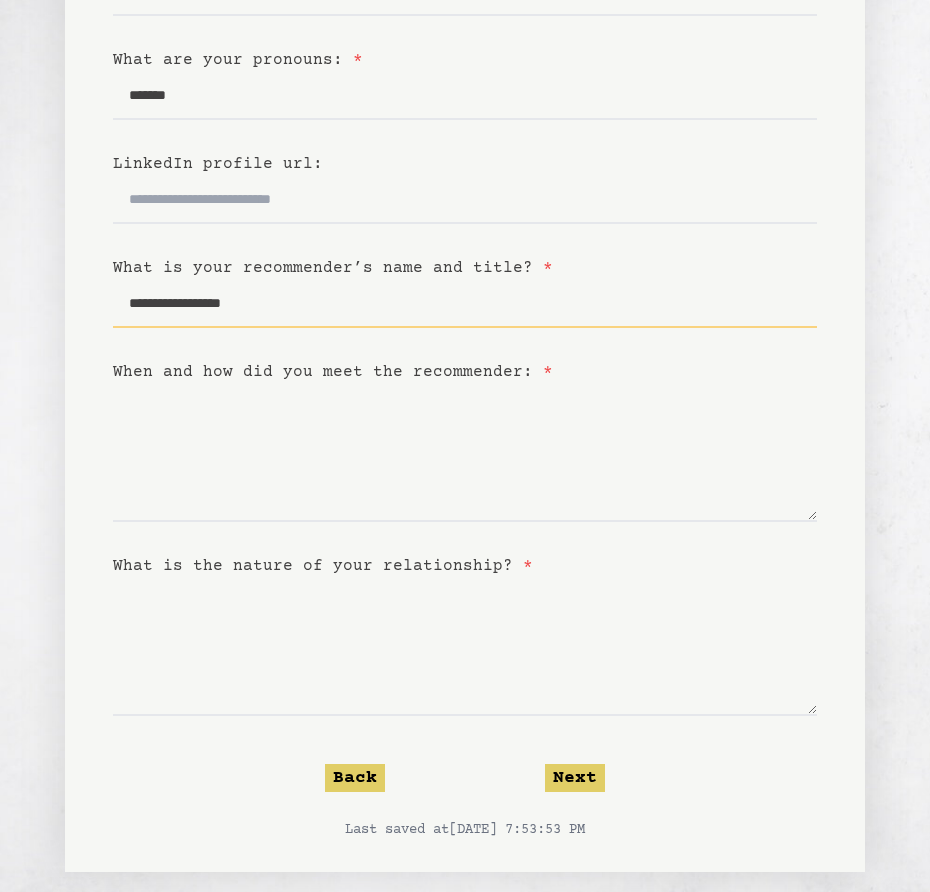 type on "**********" 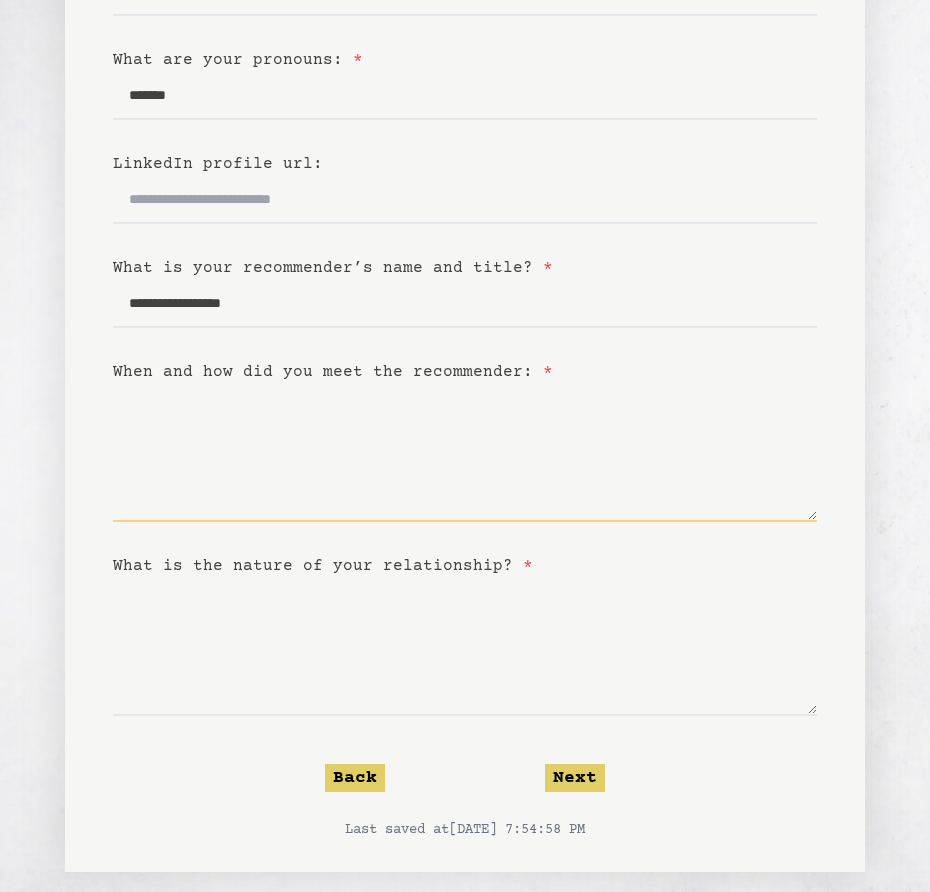 click on "When and how did you meet the recommender:   *" at bounding box center [465, 453] 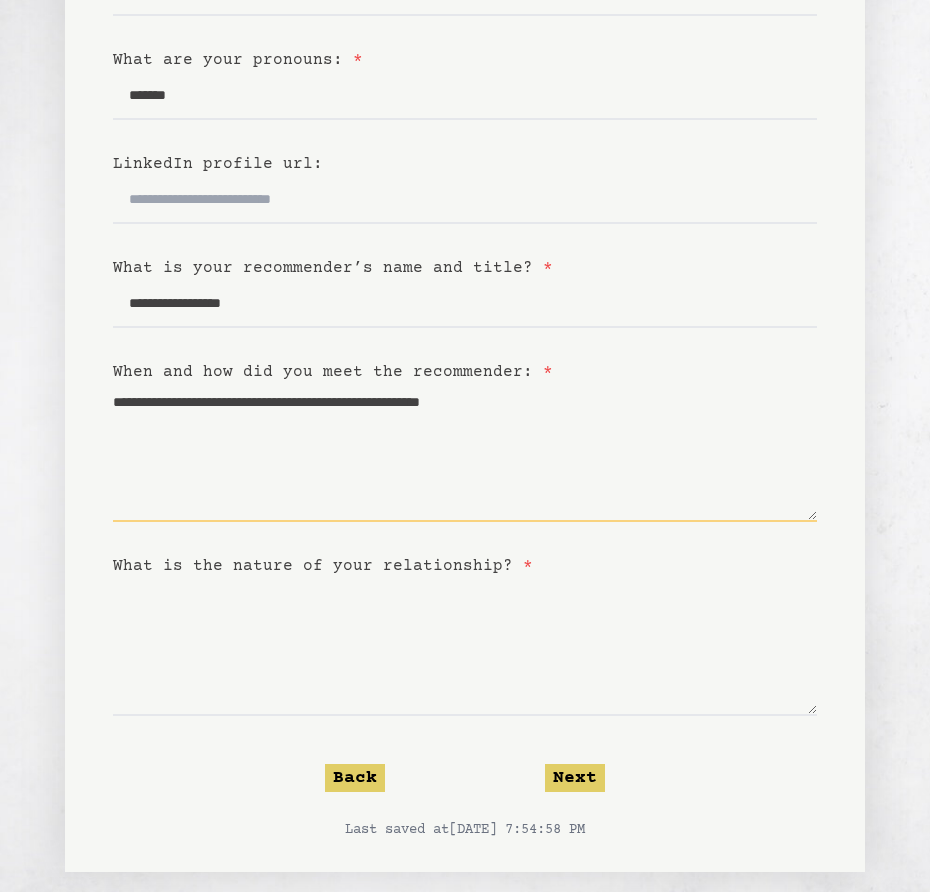 type on "**********" 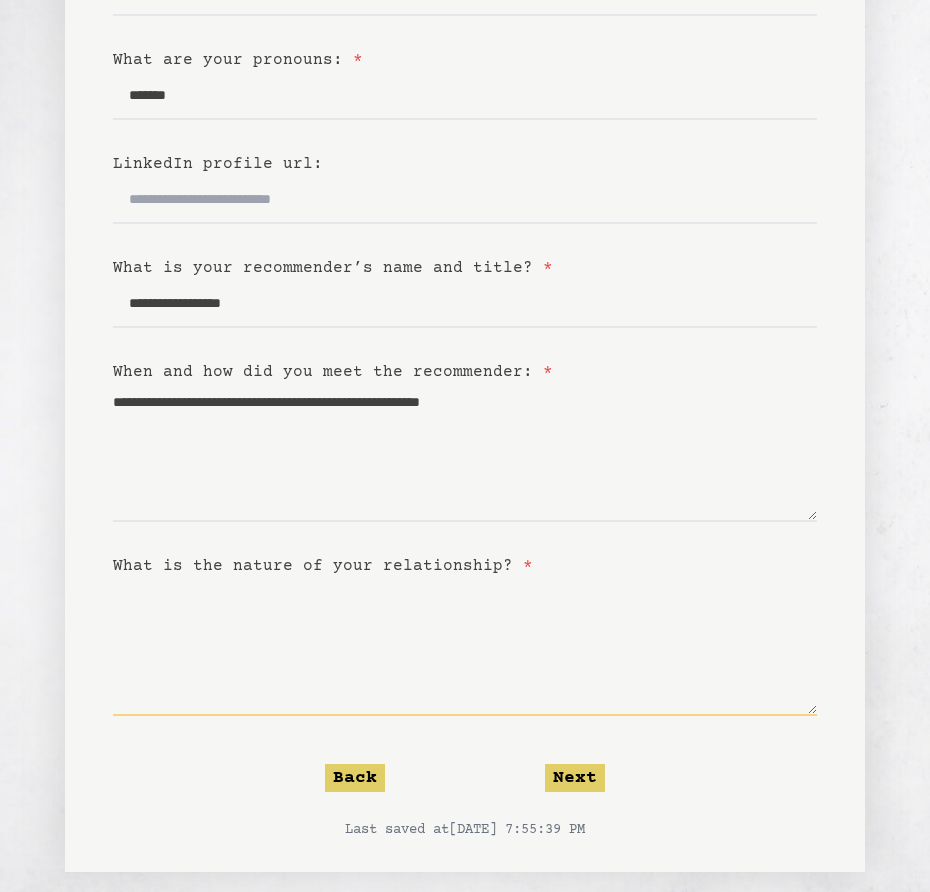 click on "What is the nature of your relationship?   *" at bounding box center (465, 647) 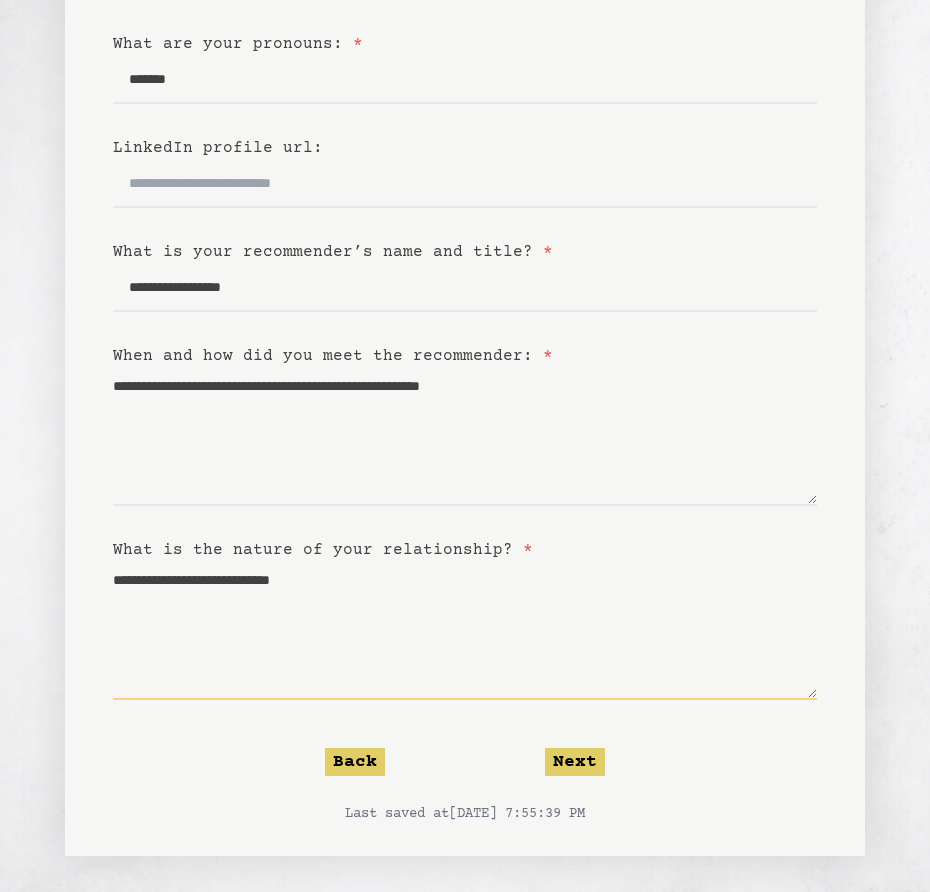 scroll, scrollTop: 320, scrollLeft: 0, axis: vertical 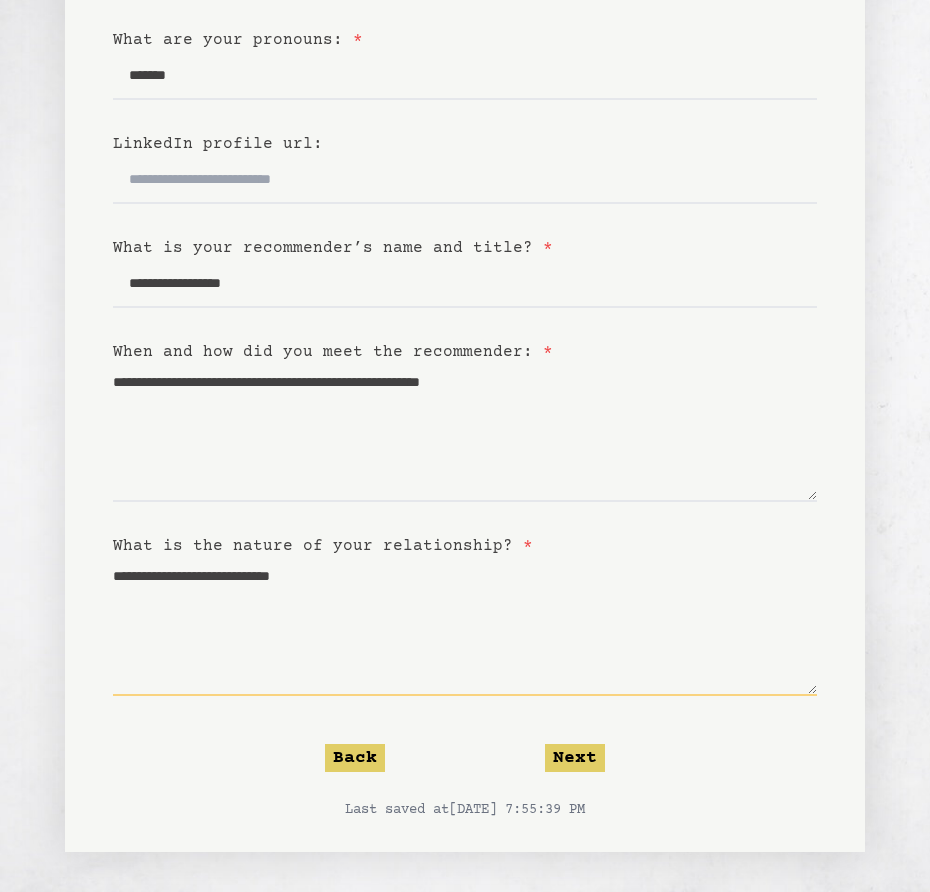 type on "**********" 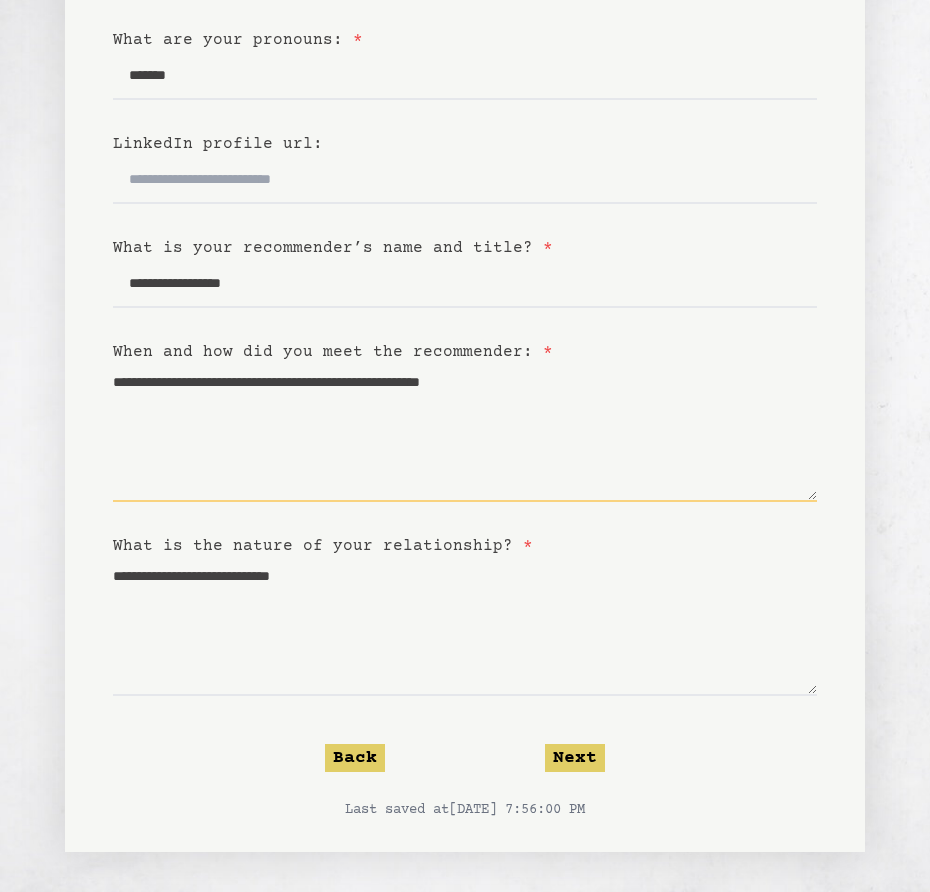 click on "**********" at bounding box center [465, 433] 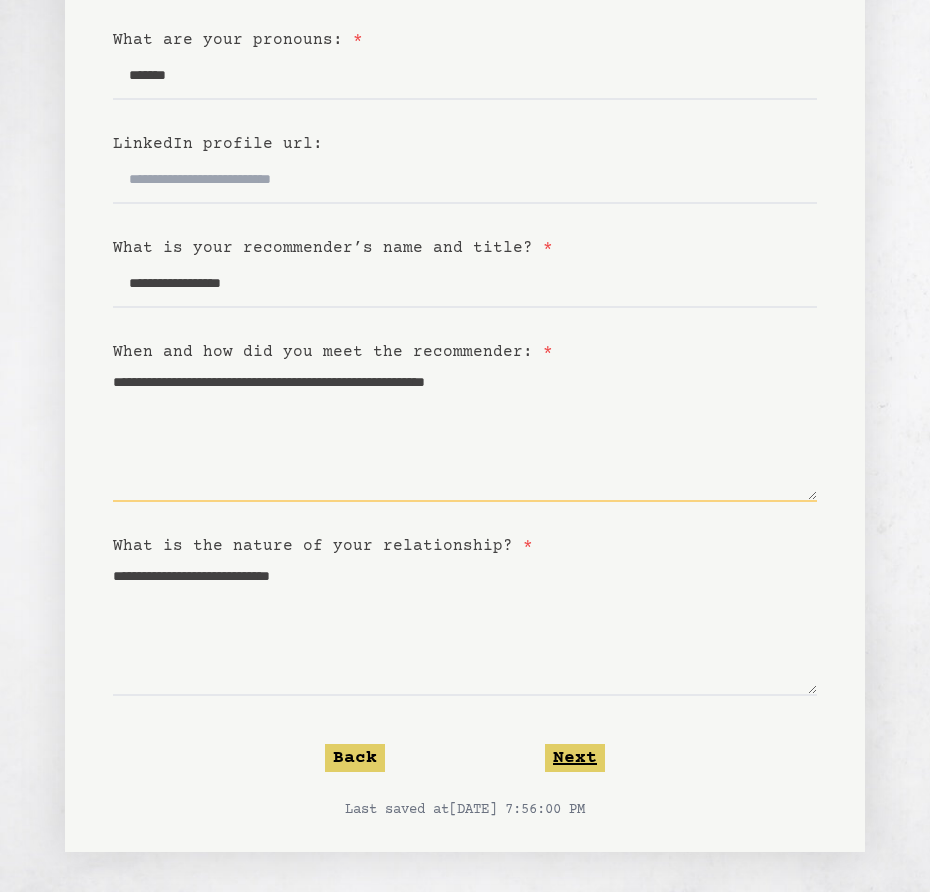type on "**********" 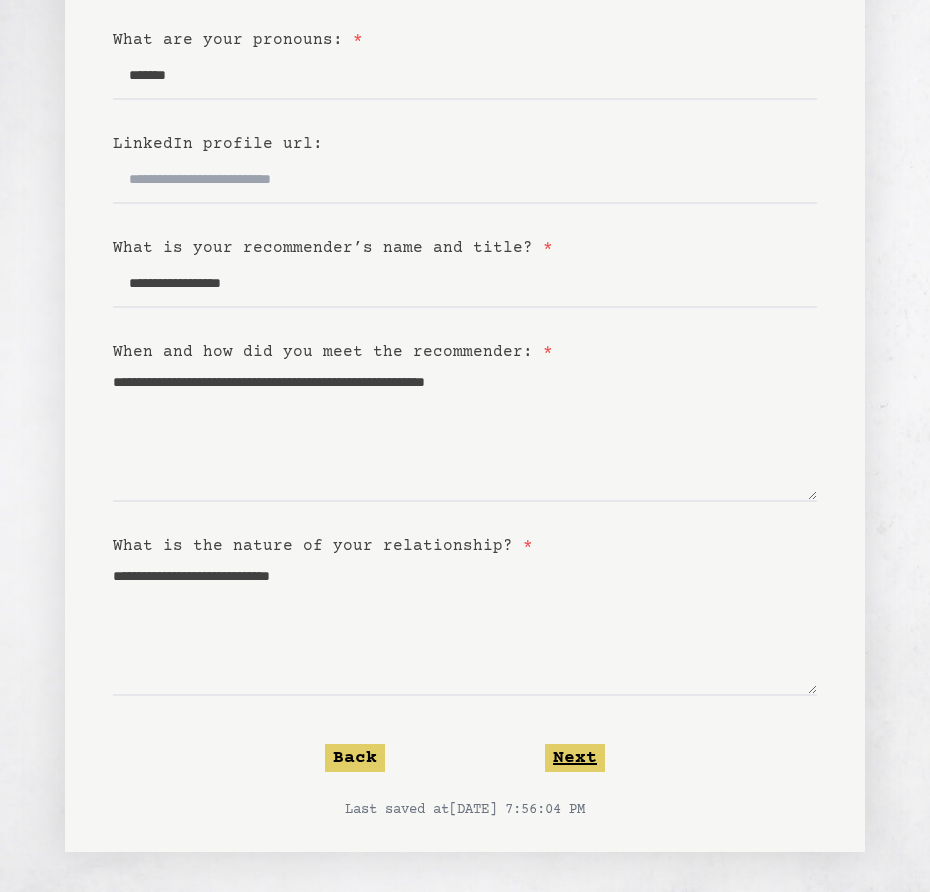 click on "Next" 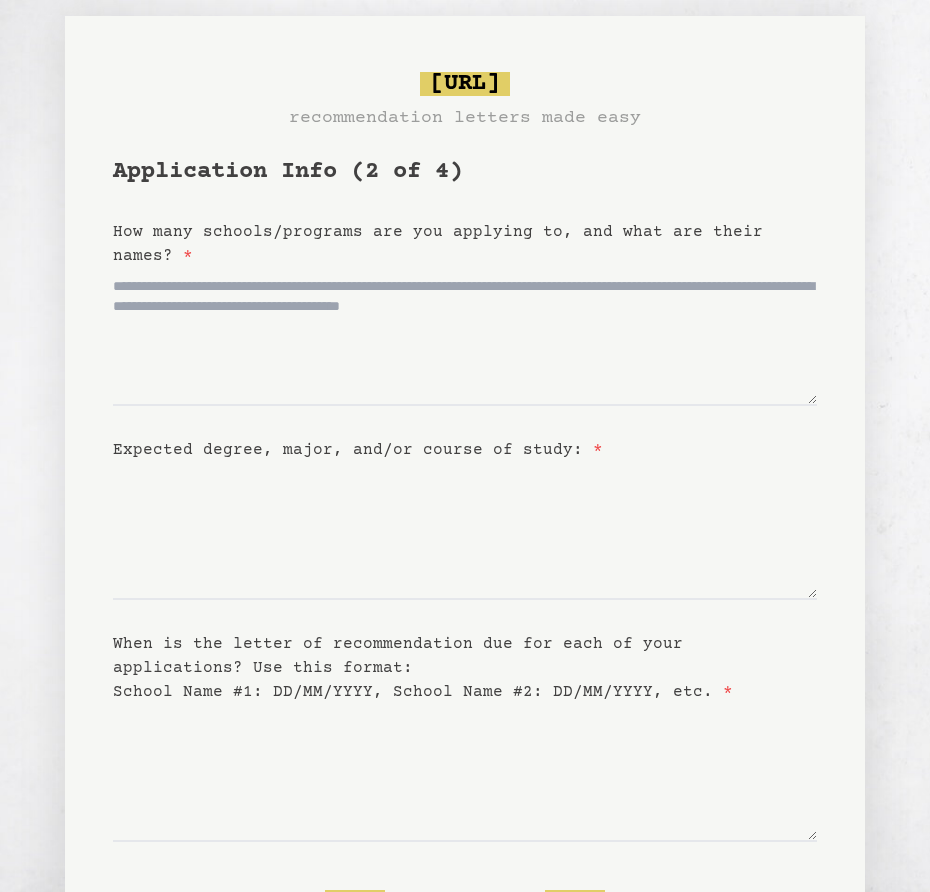 scroll, scrollTop: 0, scrollLeft: 0, axis: both 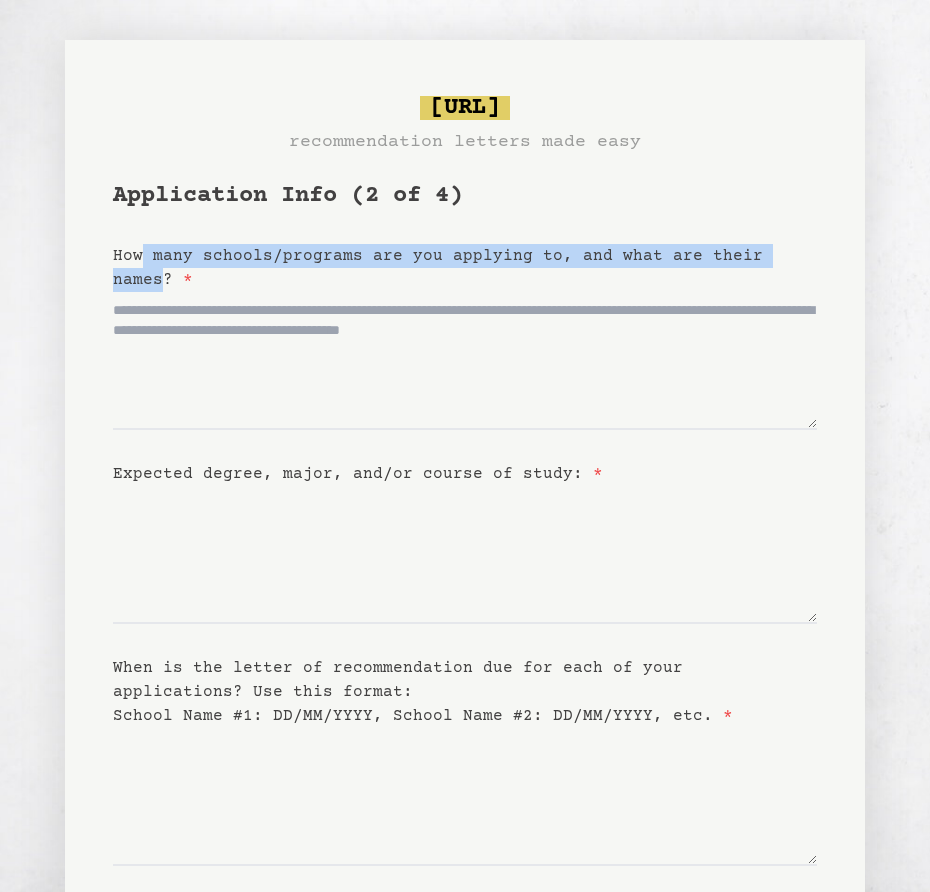 drag, startPoint x: 139, startPoint y: 260, endPoint x: 738, endPoint y: 274, distance: 599.1636 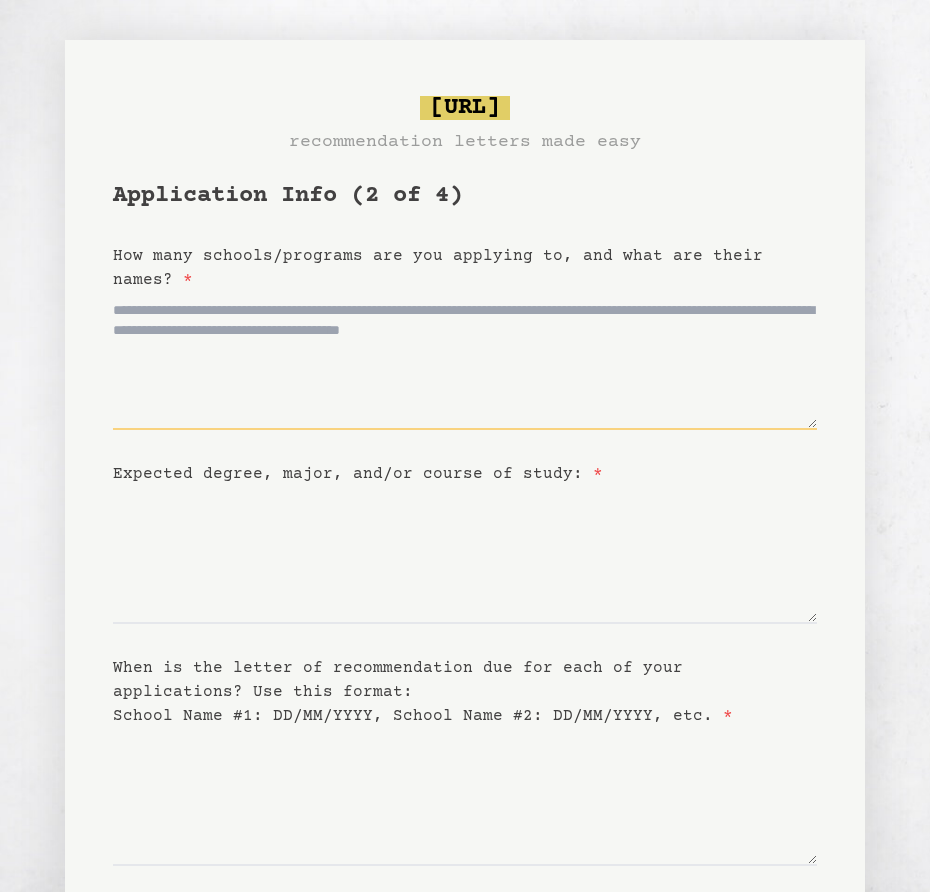 click on "How many schools/programs are you applying to, and what are
their names?   *" at bounding box center [465, 361] 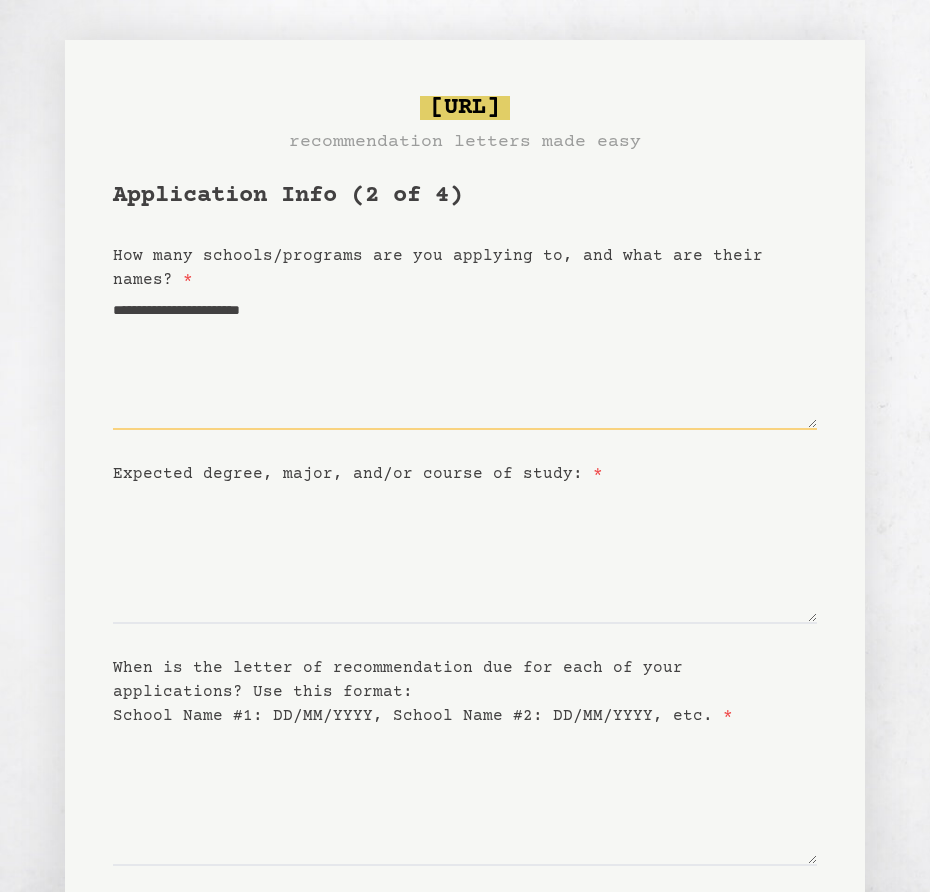 type on "**********" 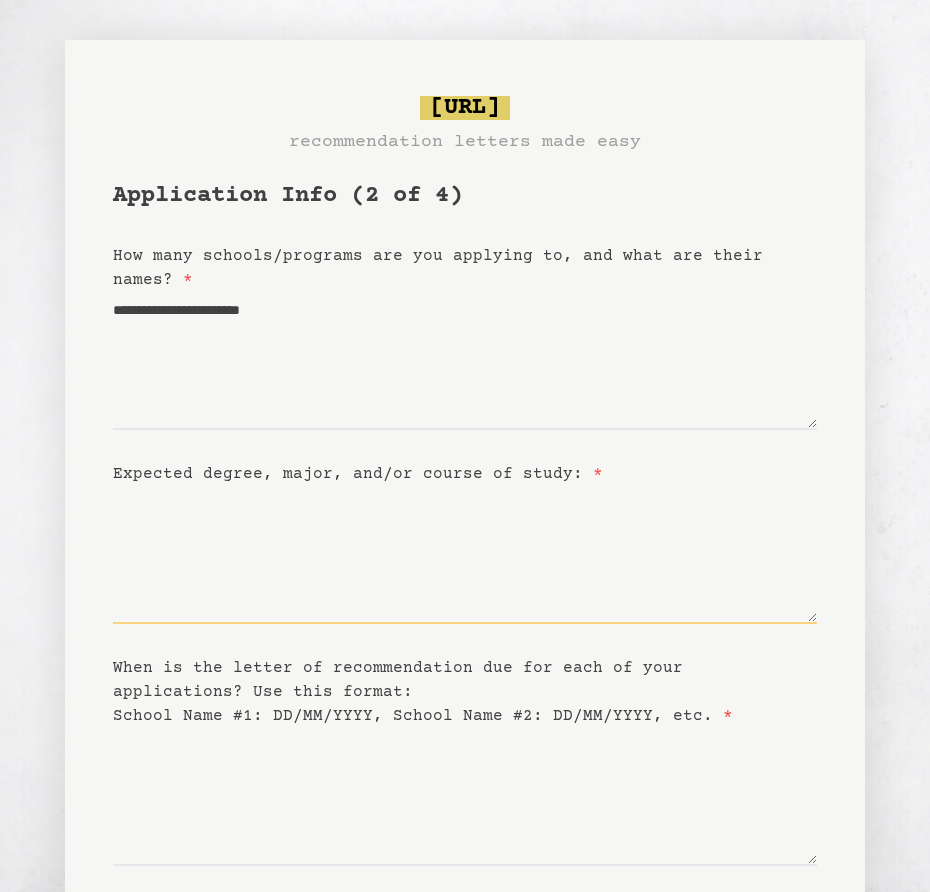 click on "Expected degree, major, and/or course of study:   *" at bounding box center (465, 555) 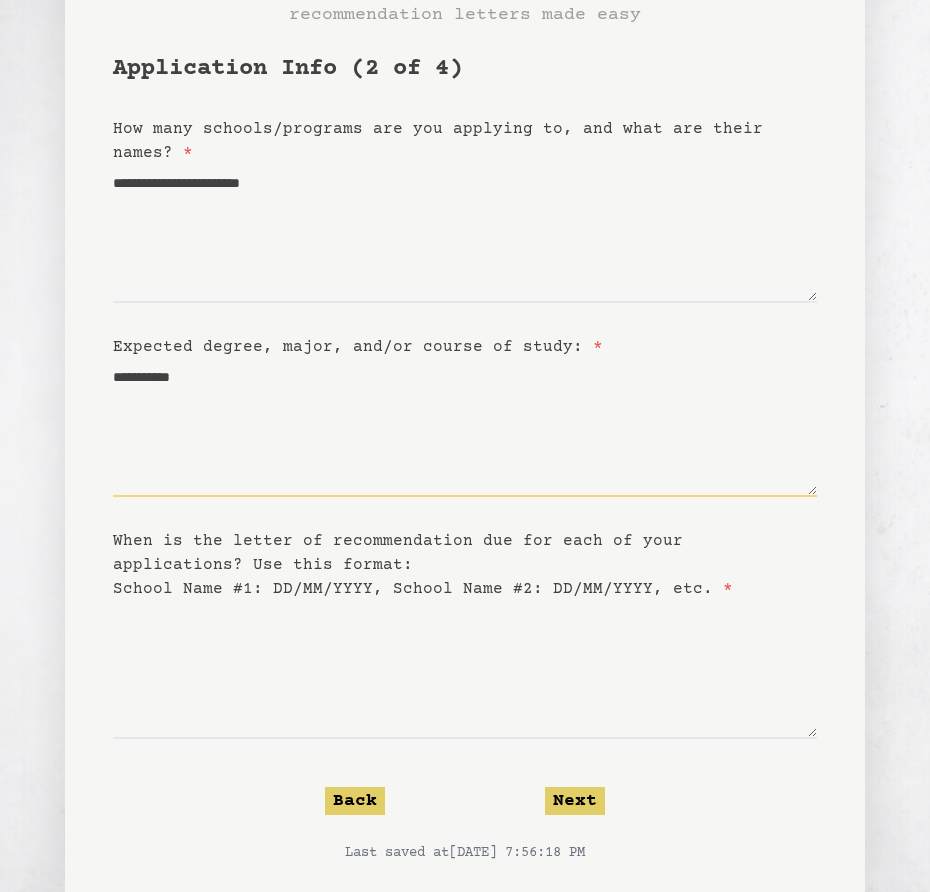 scroll, scrollTop: 170, scrollLeft: 0, axis: vertical 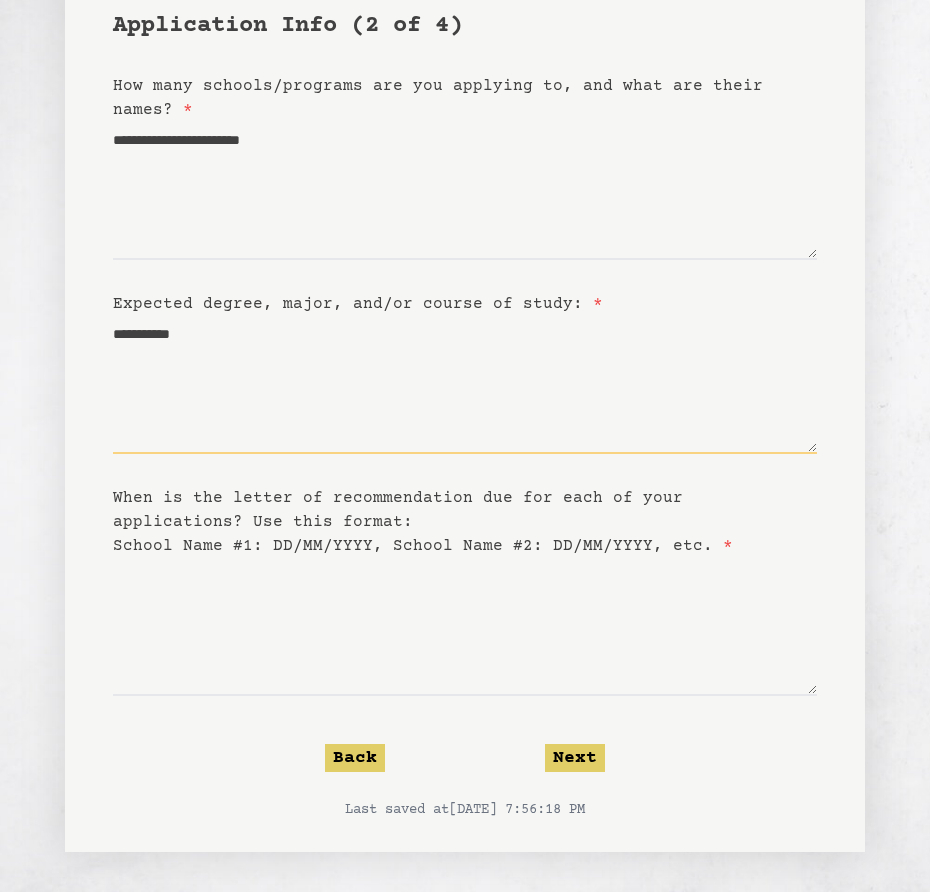 type on "**********" 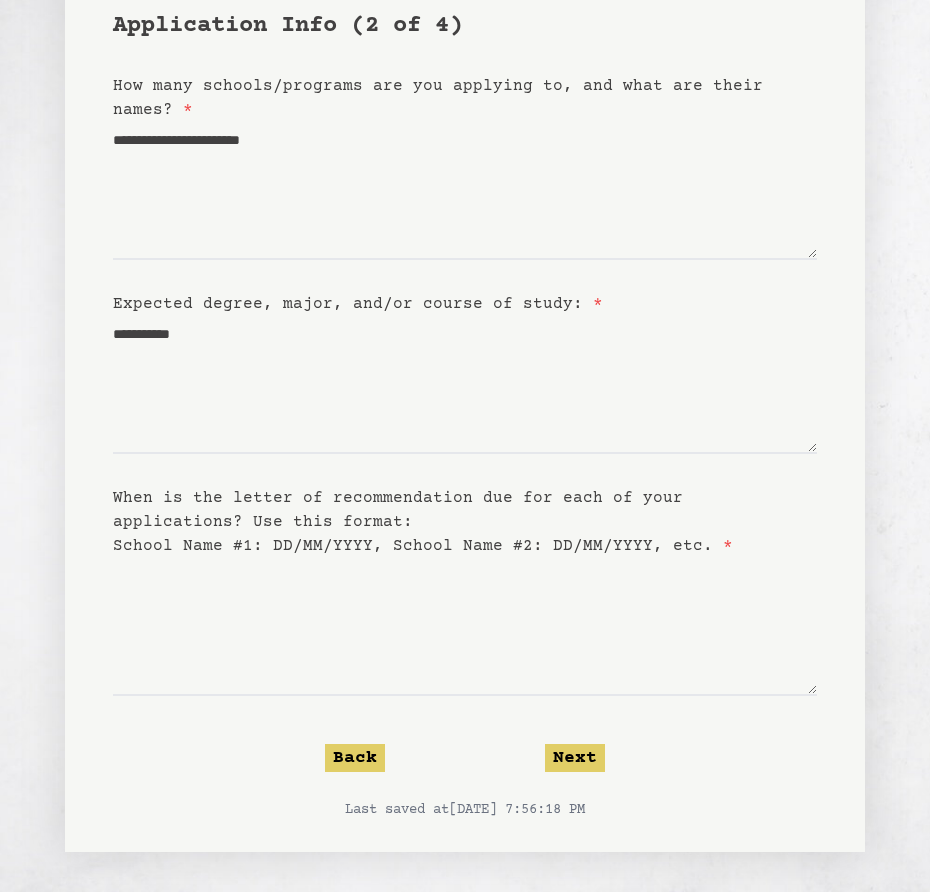 click on "When is the letter of recommendation due for each of your
applications? Use this format: School Name #1: DD/MM/YYYY,
School Name #2: DD/MM/YYYY, etc.   *" at bounding box center (465, 522) 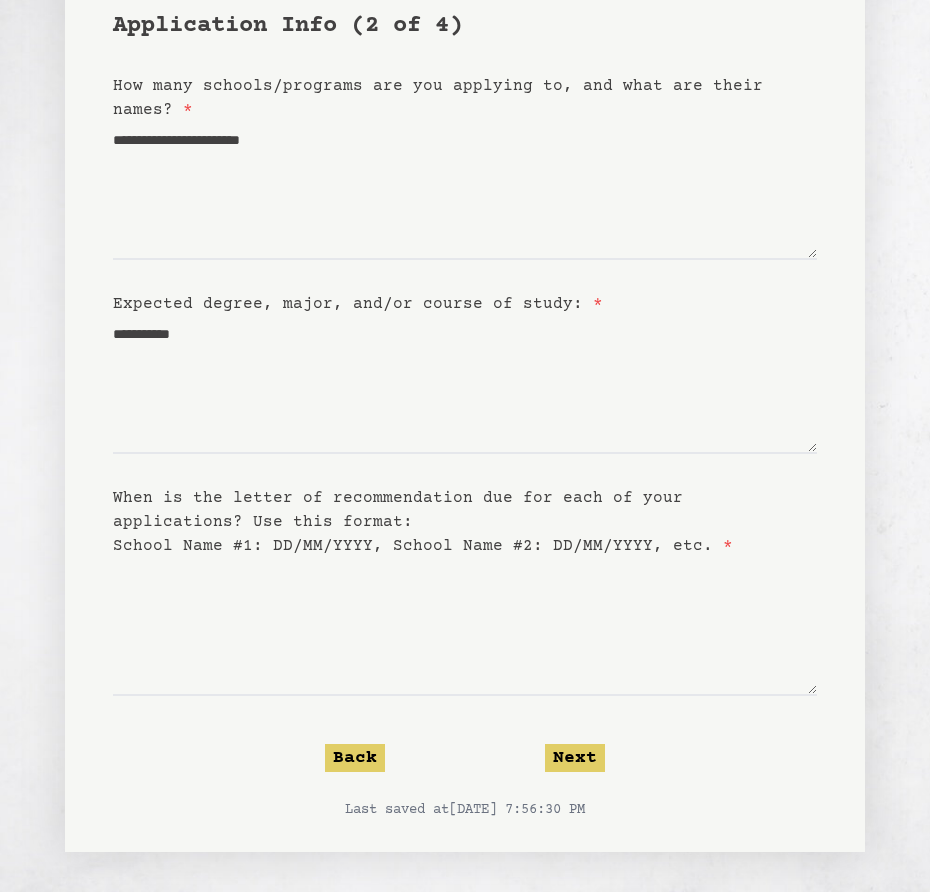 click on "When is the letter of recommendation due for each of your
applications? Use this format: School Name #1: DD/MM/YYYY,
School Name #2: DD/MM/YYYY, etc.   *" at bounding box center (465, 522) 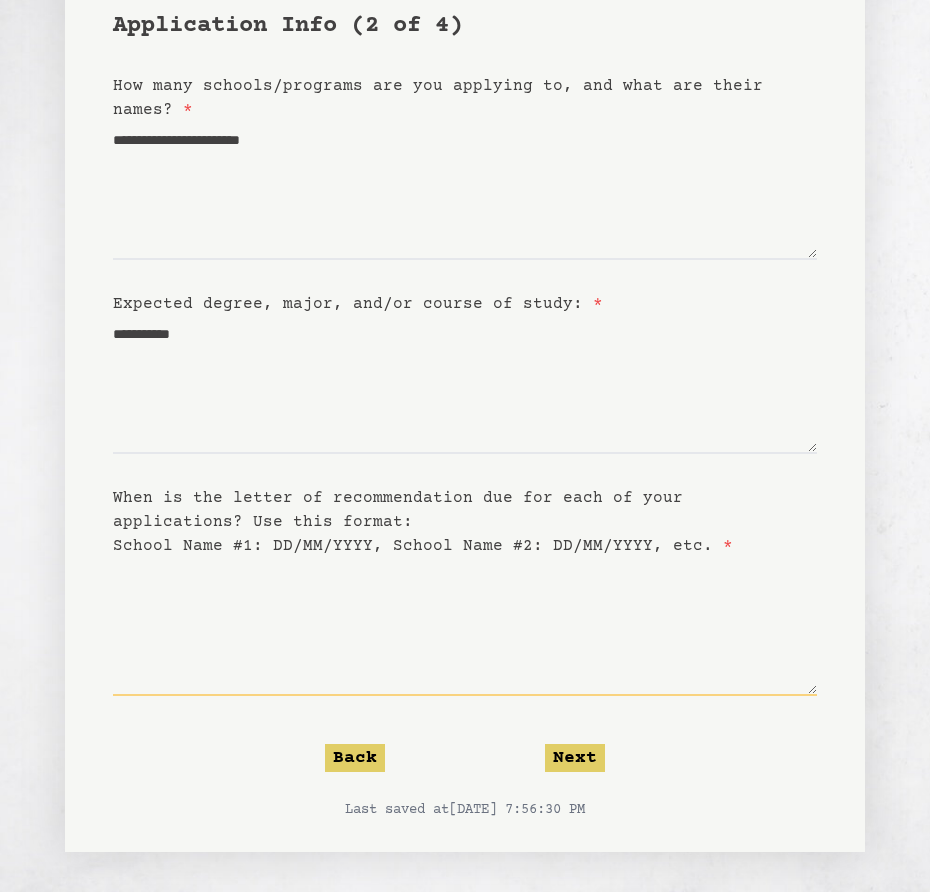 click on "When is the letter of recommendation due for each of your
applications? Use this format: School Name #1: DD/MM/YYYY,
School Name #2: DD/MM/YYYY, etc.   *" at bounding box center [465, 627] 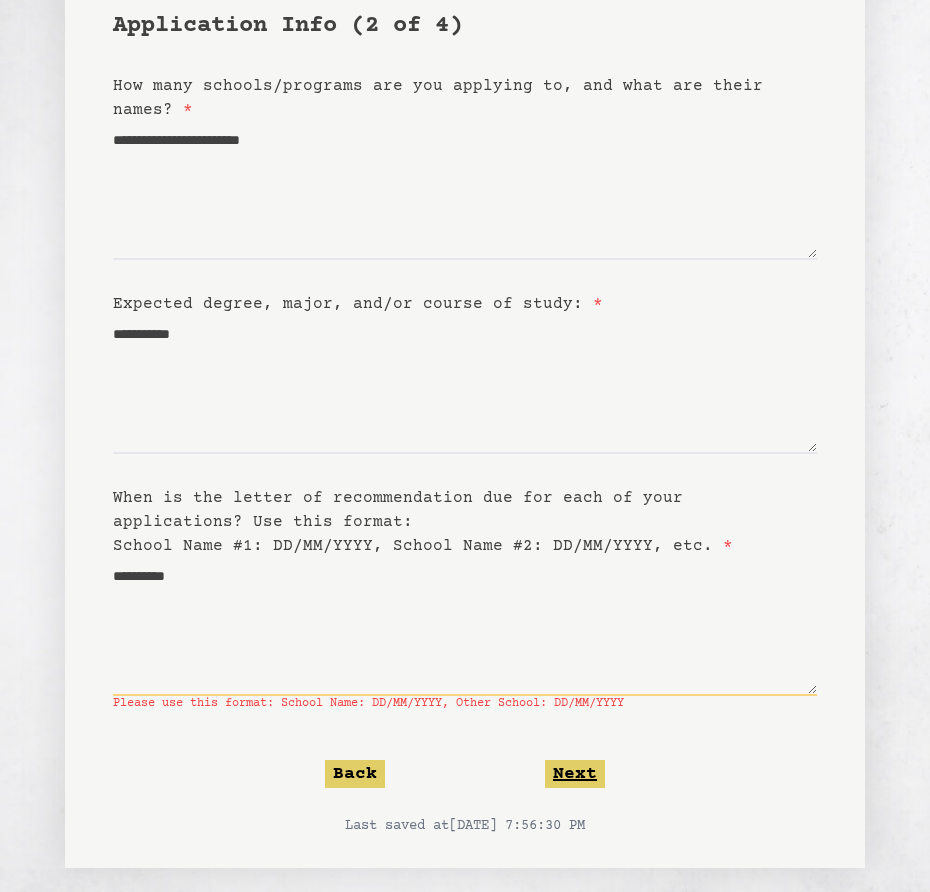 type on "**********" 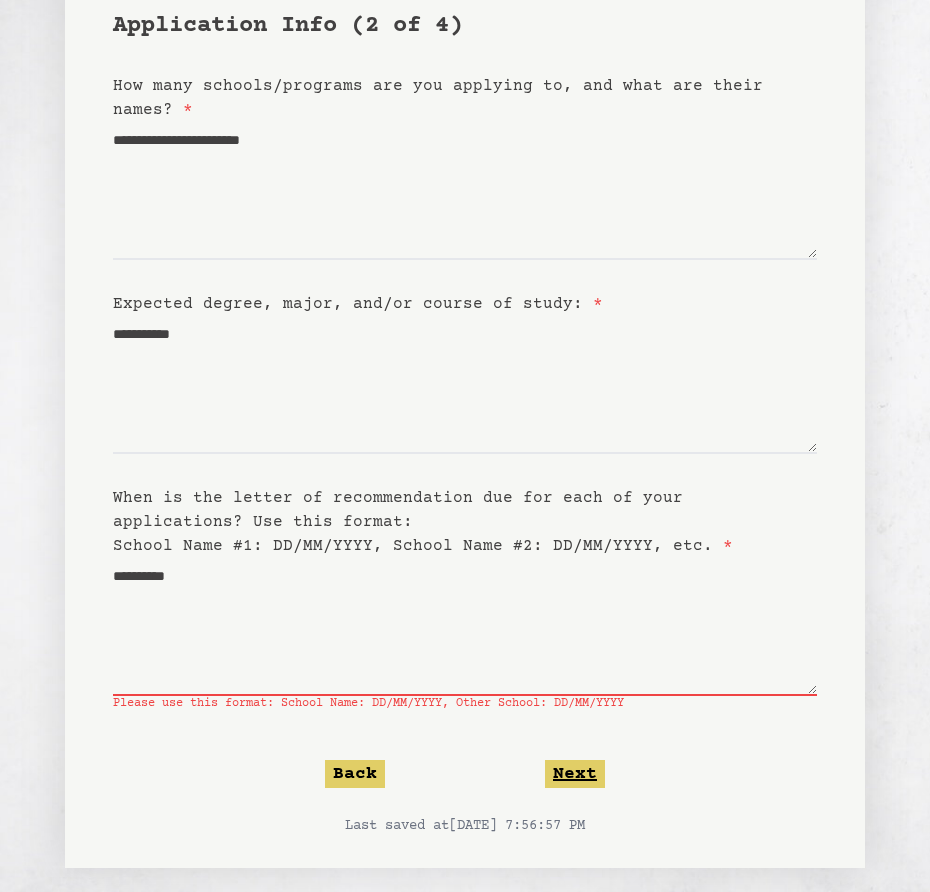 click on "Next" 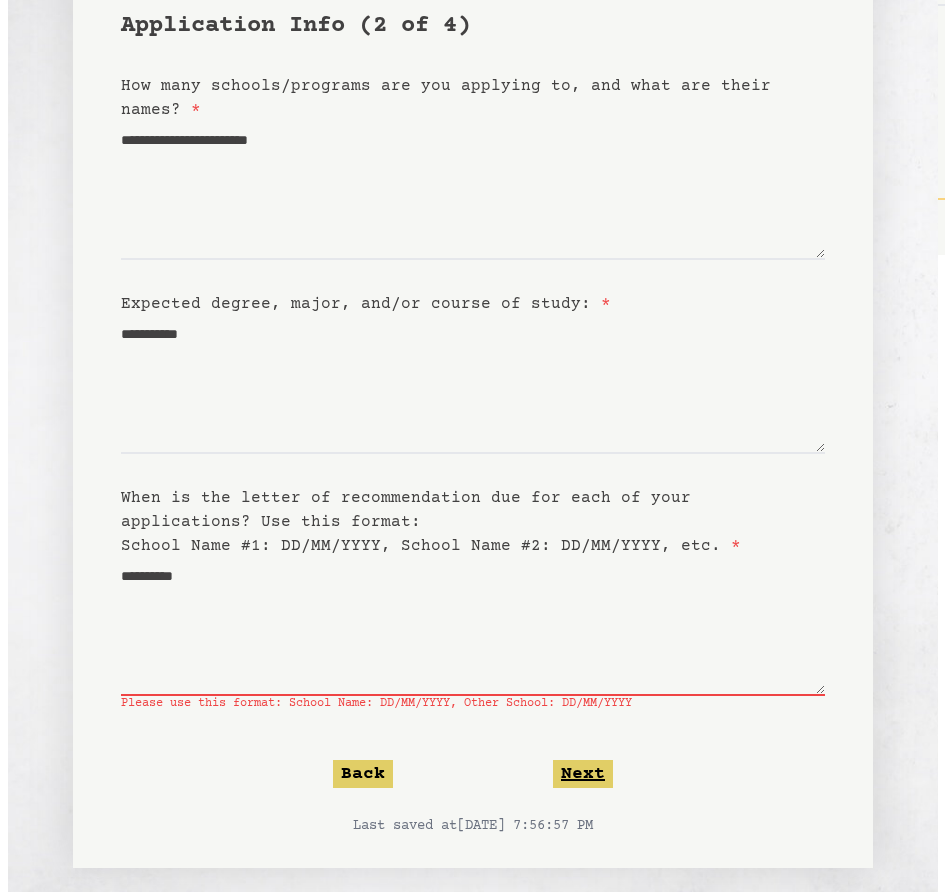 scroll, scrollTop: 0, scrollLeft: 0, axis: both 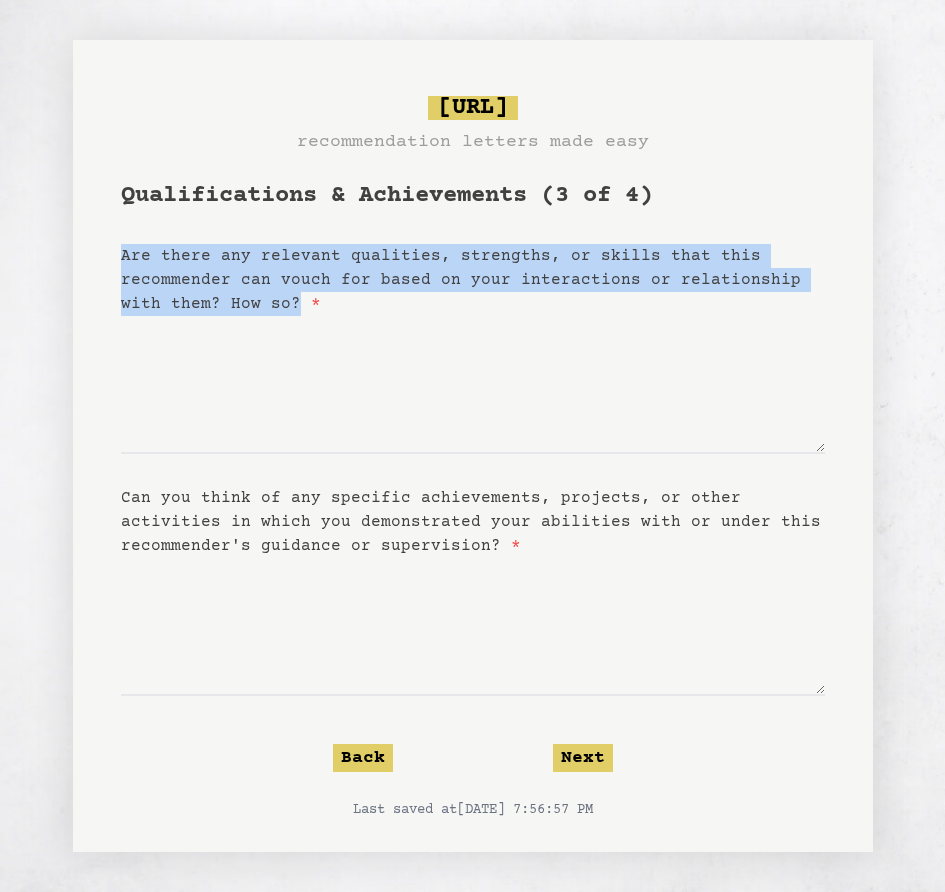 drag, startPoint x: 198, startPoint y: 257, endPoint x: 244, endPoint y: 303, distance: 65.053825 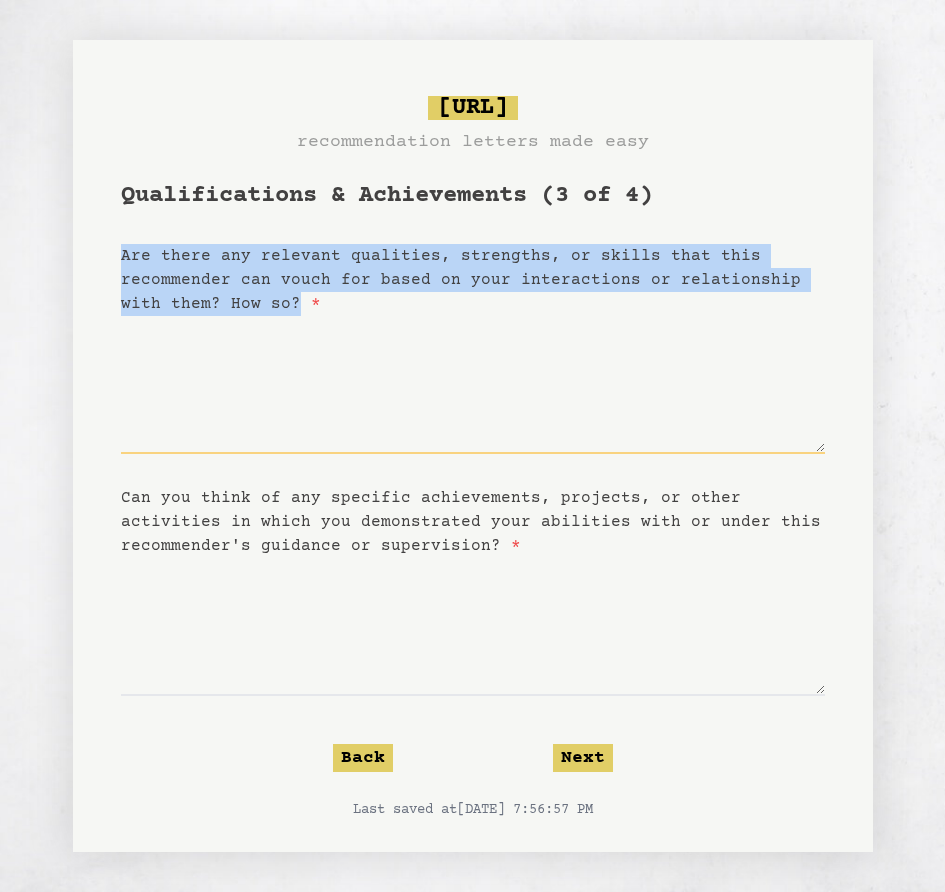 click on "Are there any relevant qualities, strengths, or skills that this
recommender can vouch for based on your interactions or
relationship with them? How so?   *" at bounding box center (473, 385) 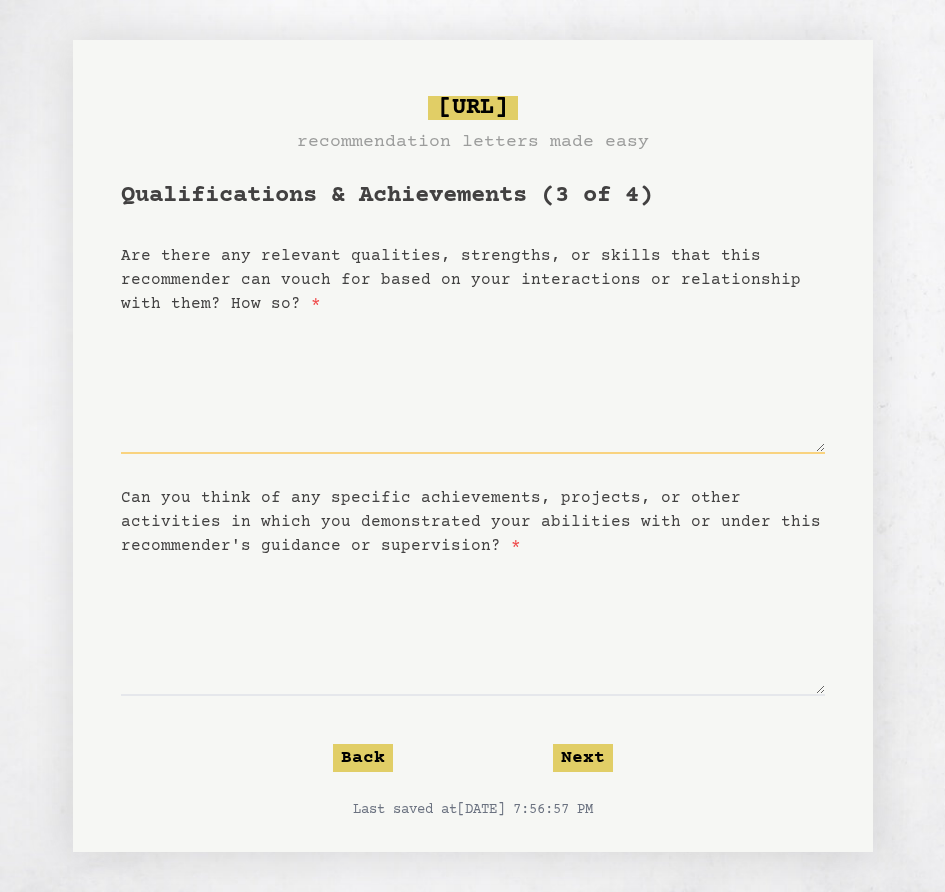 paste on "**********" 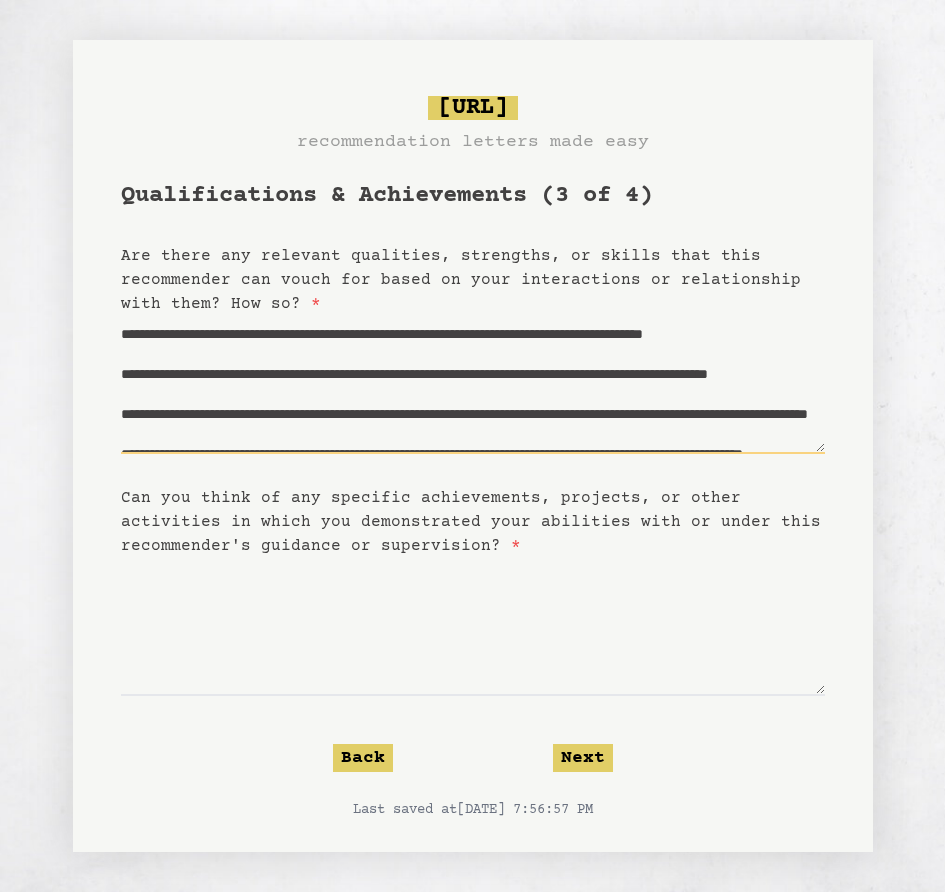 scroll, scrollTop: 330, scrollLeft: 0, axis: vertical 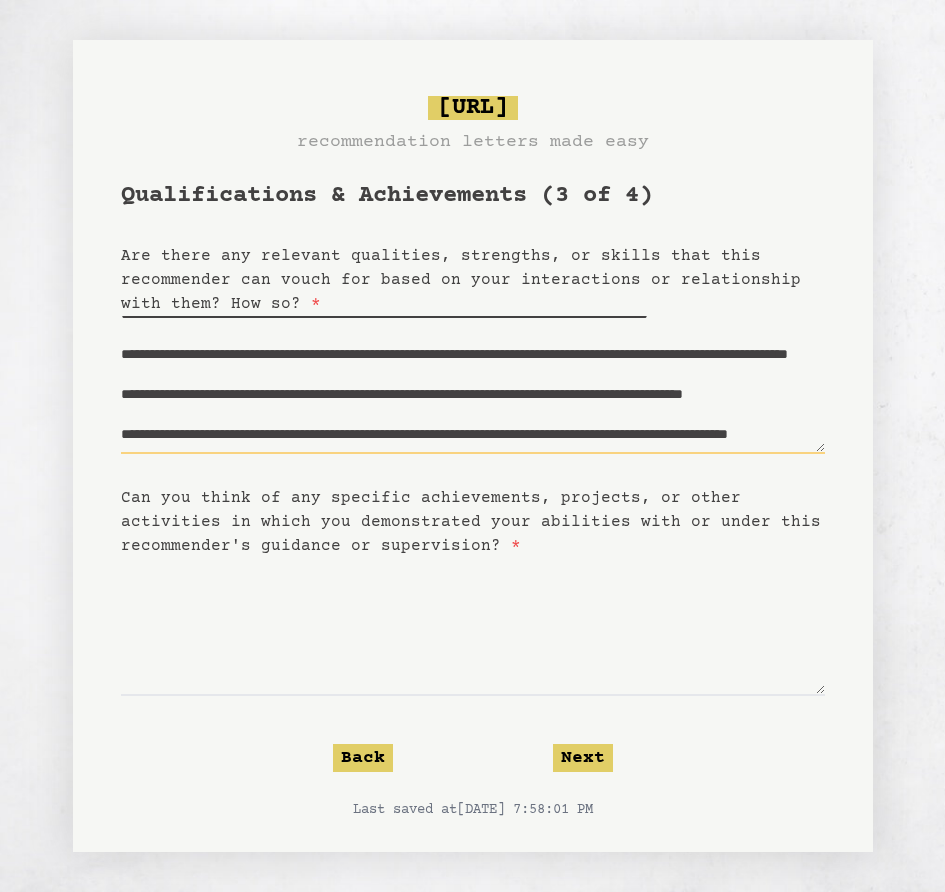 paste on "**********" 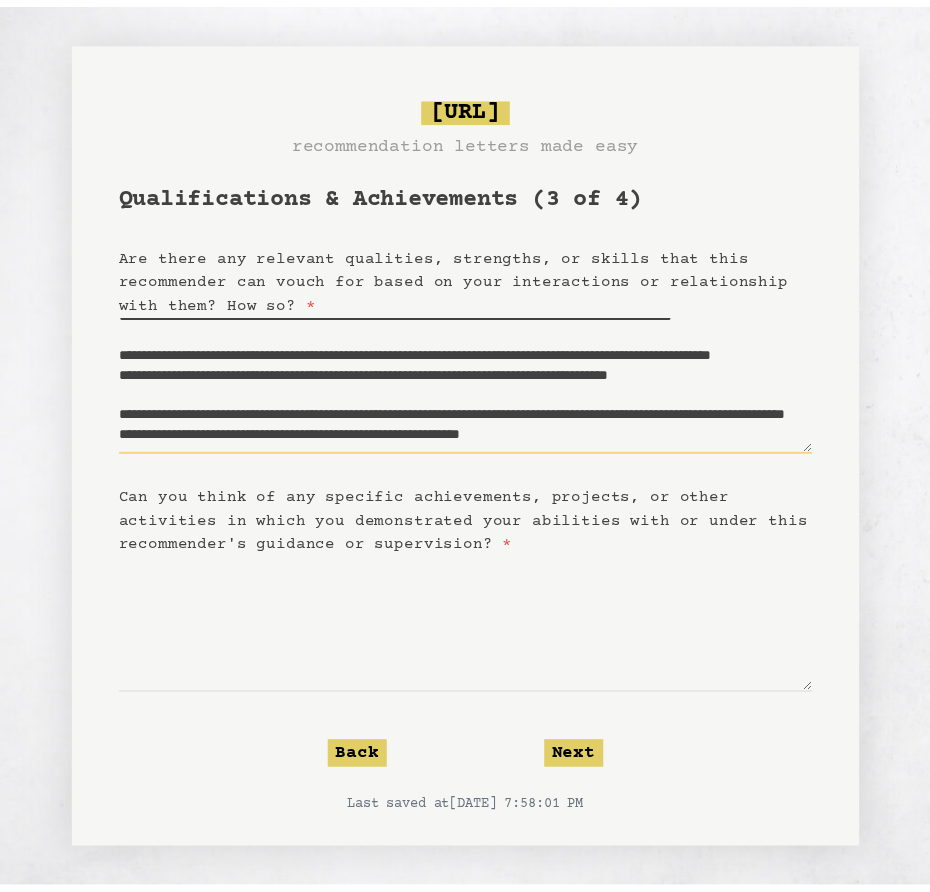 scroll, scrollTop: 470, scrollLeft: 0, axis: vertical 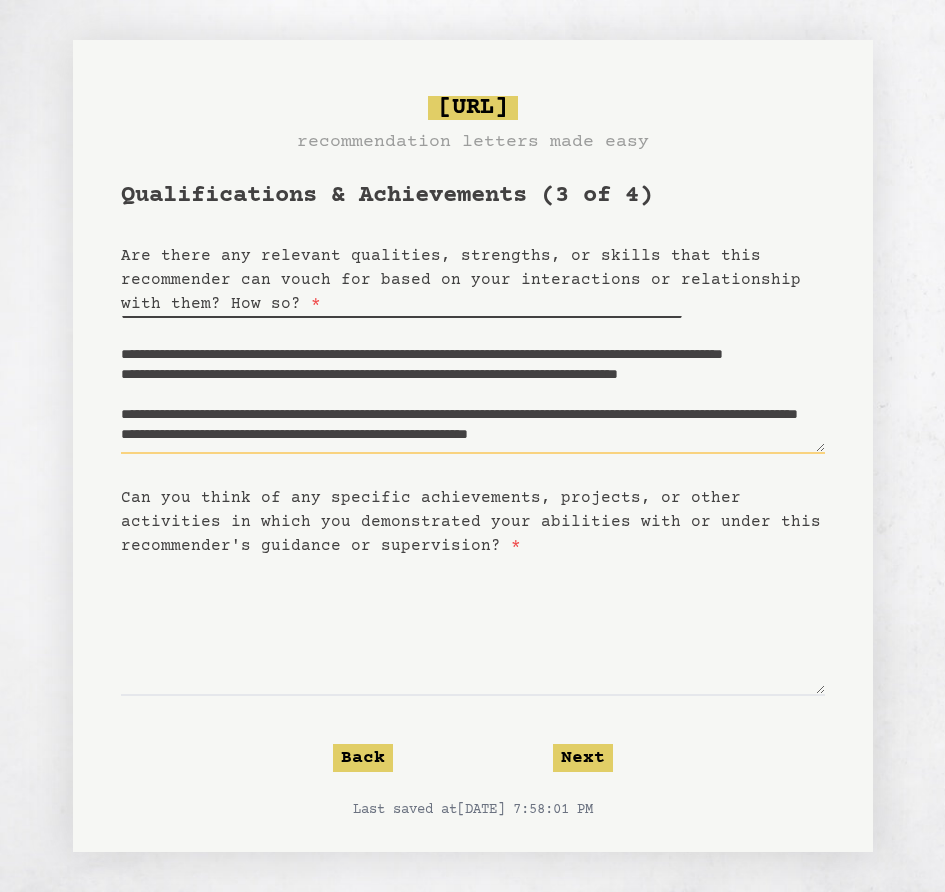 type on "**********" 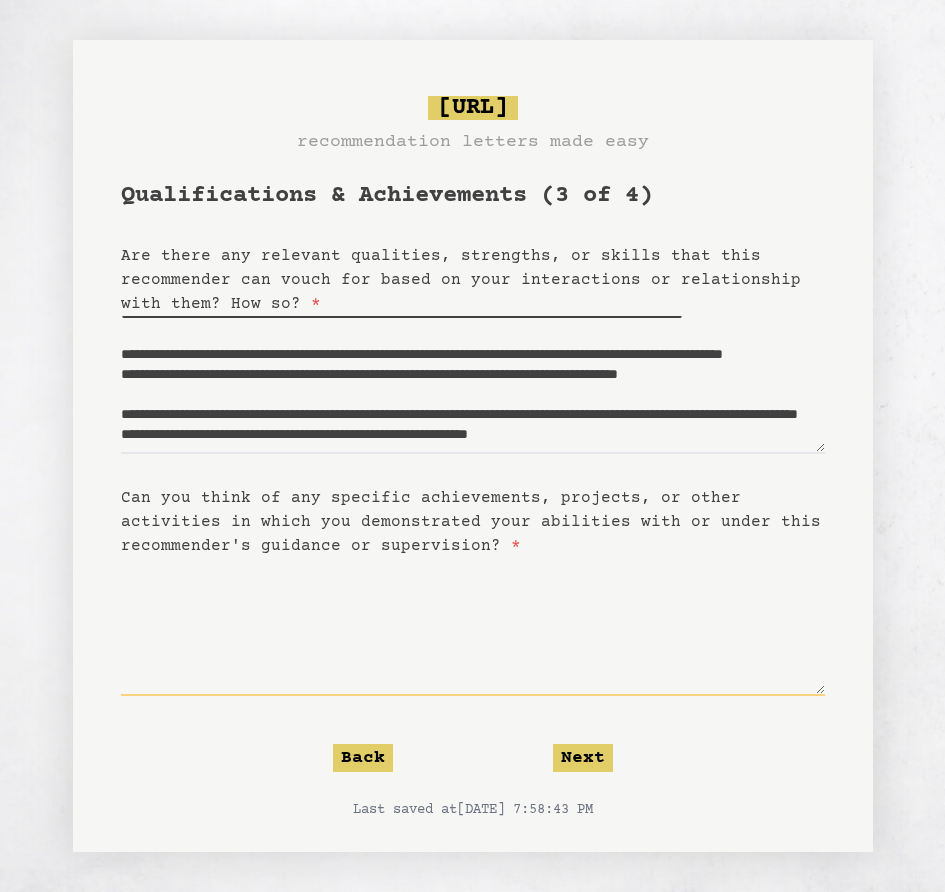 click on "Can you think of any specific achievements, projects, or other
activities in which you demonstrated your abilities with or
under this recommender's guidance or supervision?   *" at bounding box center [473, 627] 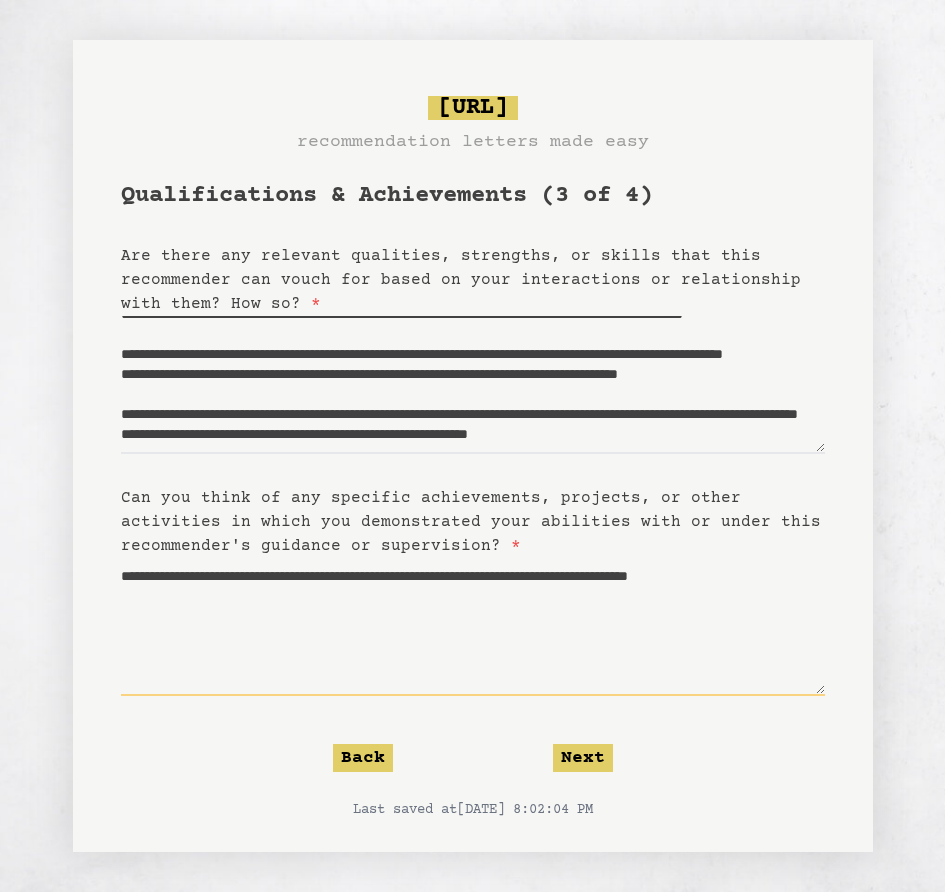 click on "**********" at bounding box center [473, 627] 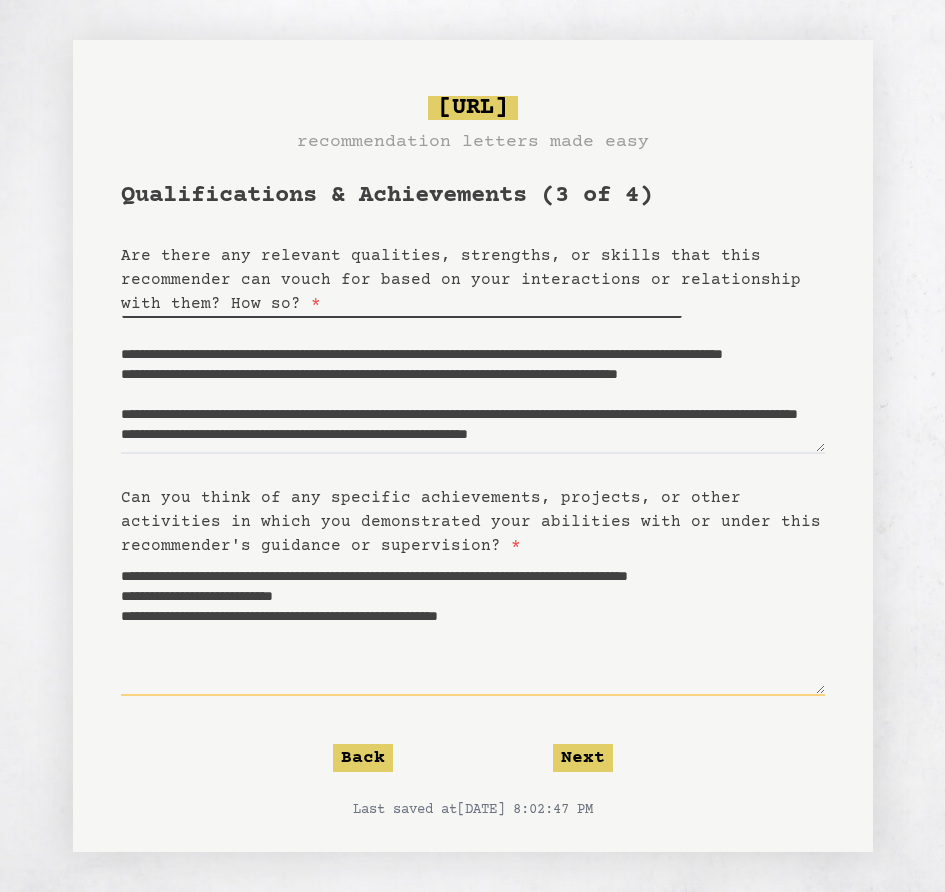 click on "**********" at bounding box center (473, 627) 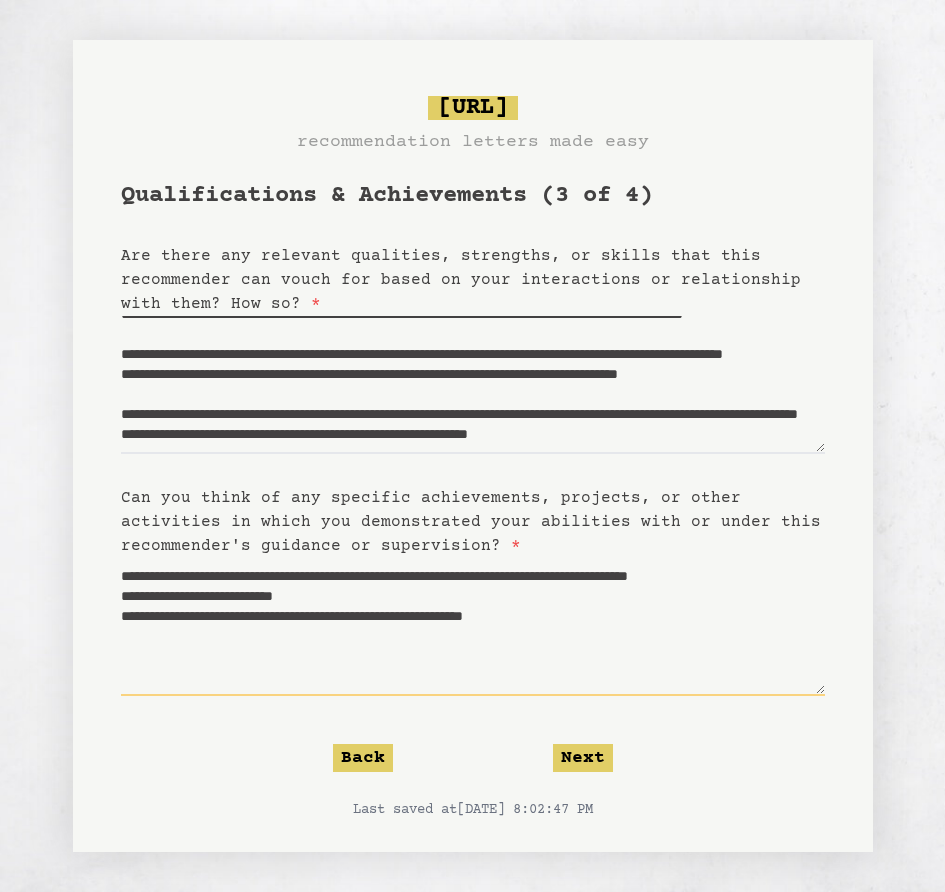 type on "**********" 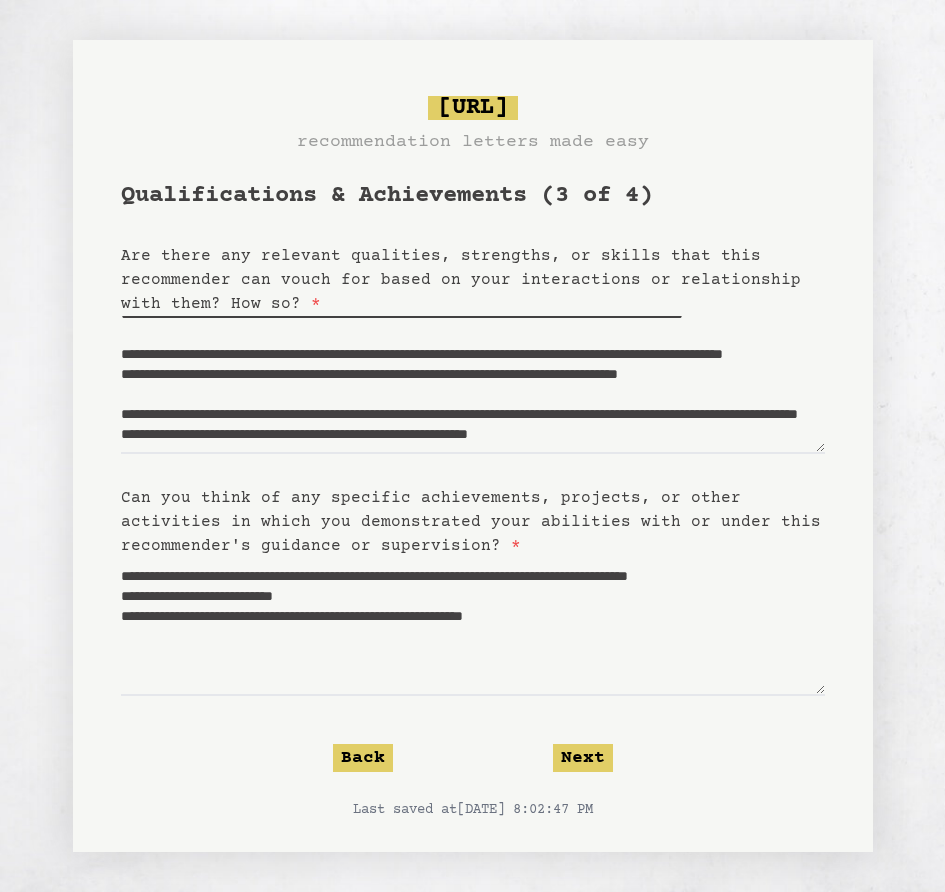 click on "**********" at bounding box center [473, 500] 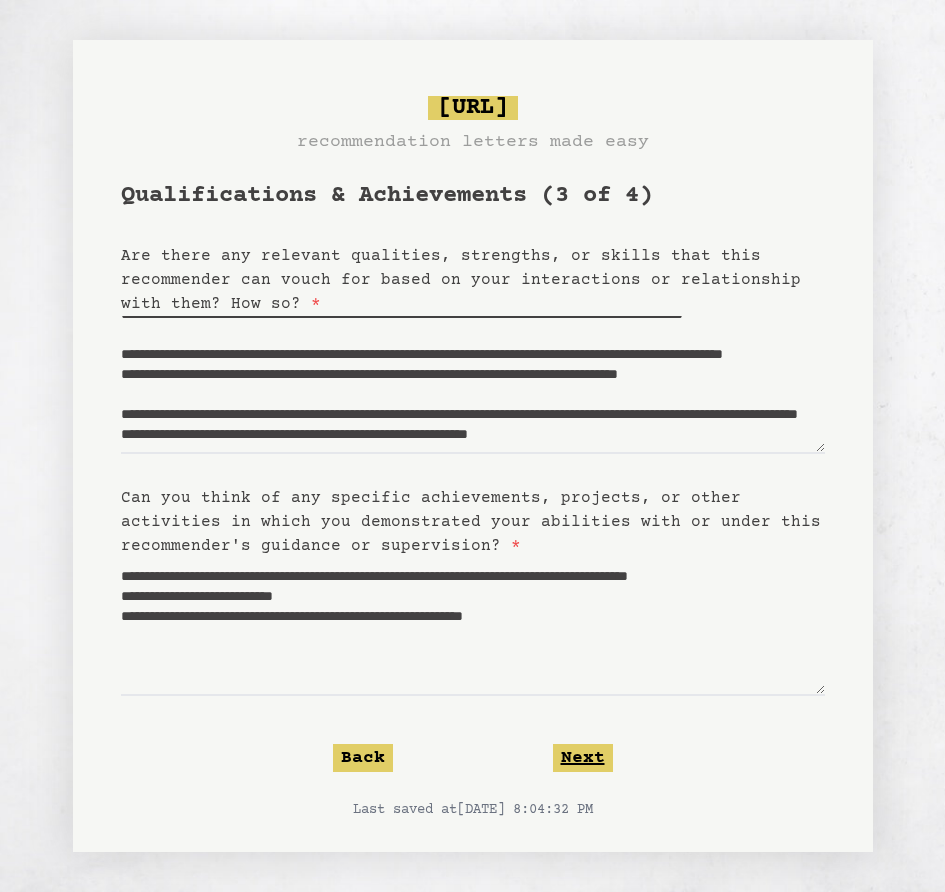 click on "Next" 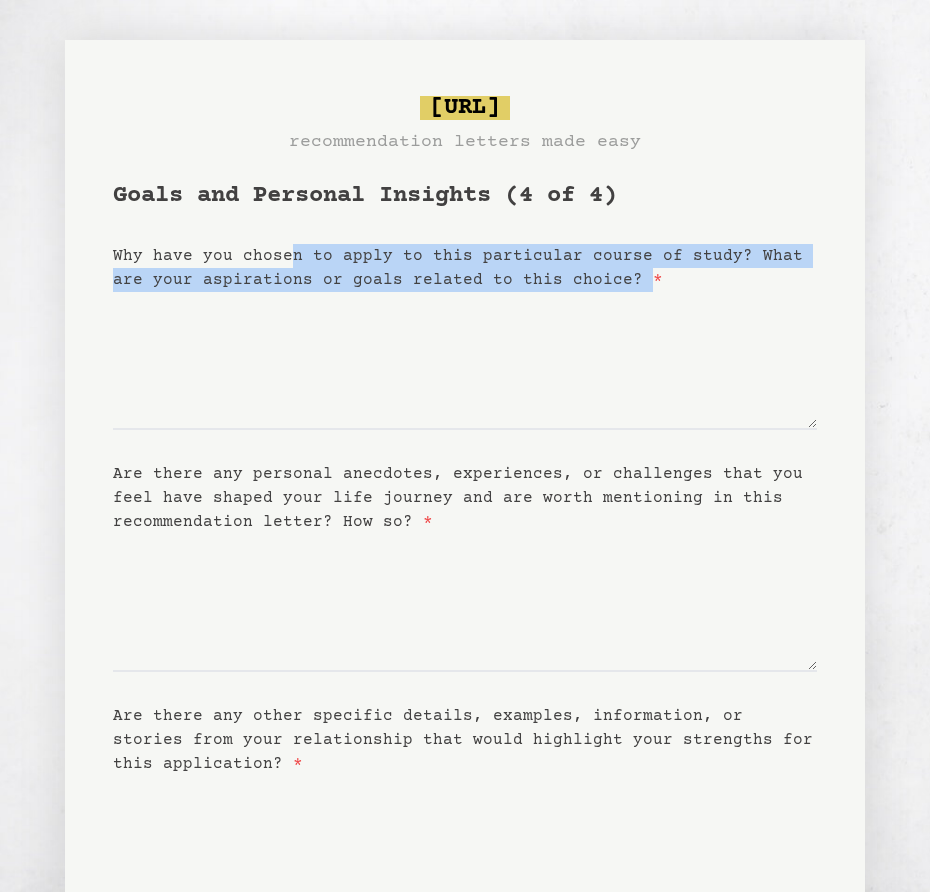 drag, startPoint x: 286, startPoint y: 260, endPoint x: 595, endPoint y: 285, distance: 310.00967 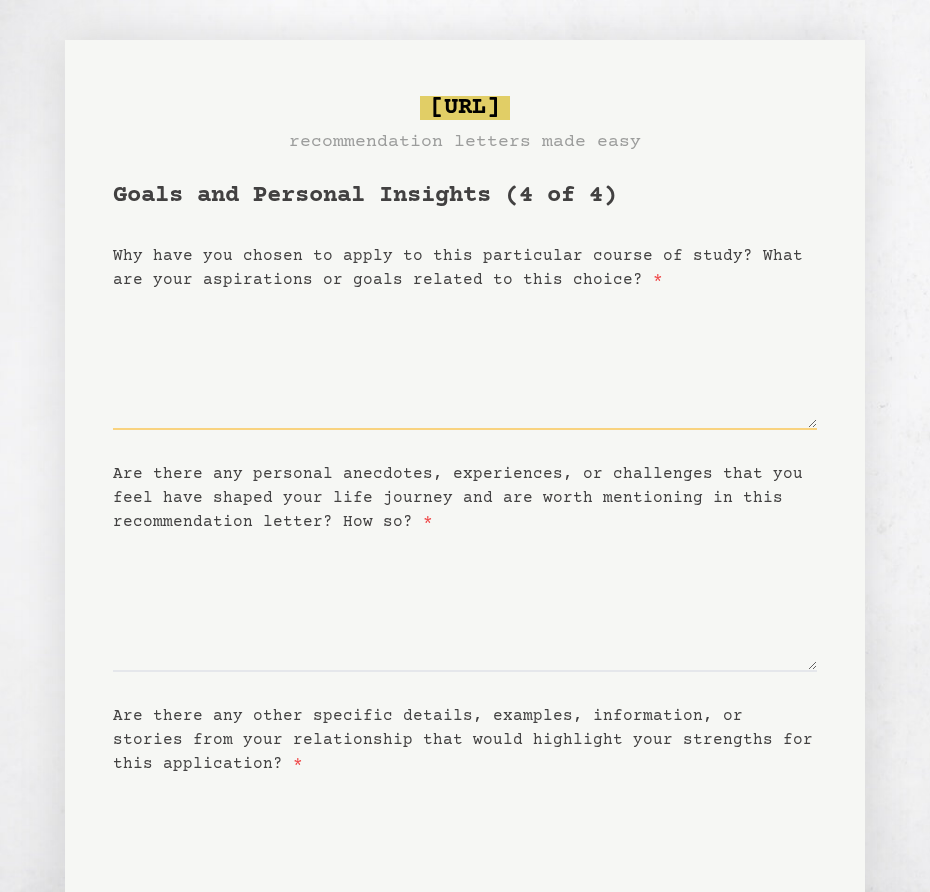 click on "Why have you chosen to apply to this particular course of study?
What are your aspirations or goals related to this choice?   *" at bounding box center [465, 361] 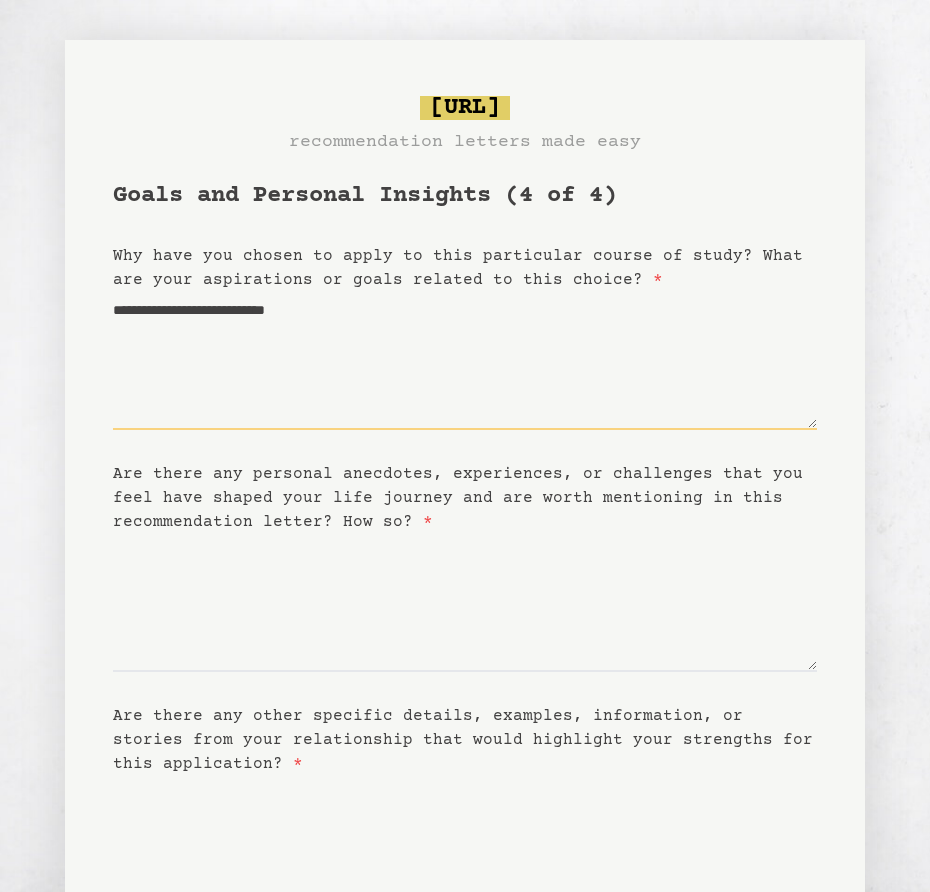 click on "**********" at bounding box center [465, 361] 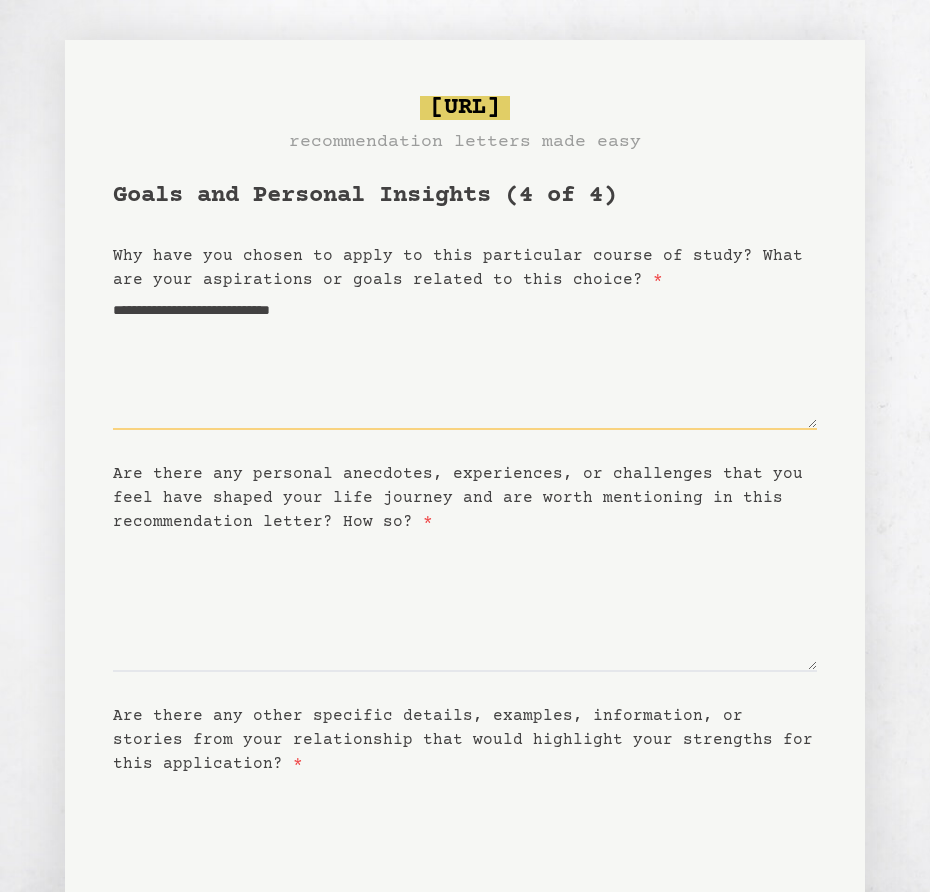 type on "**********" 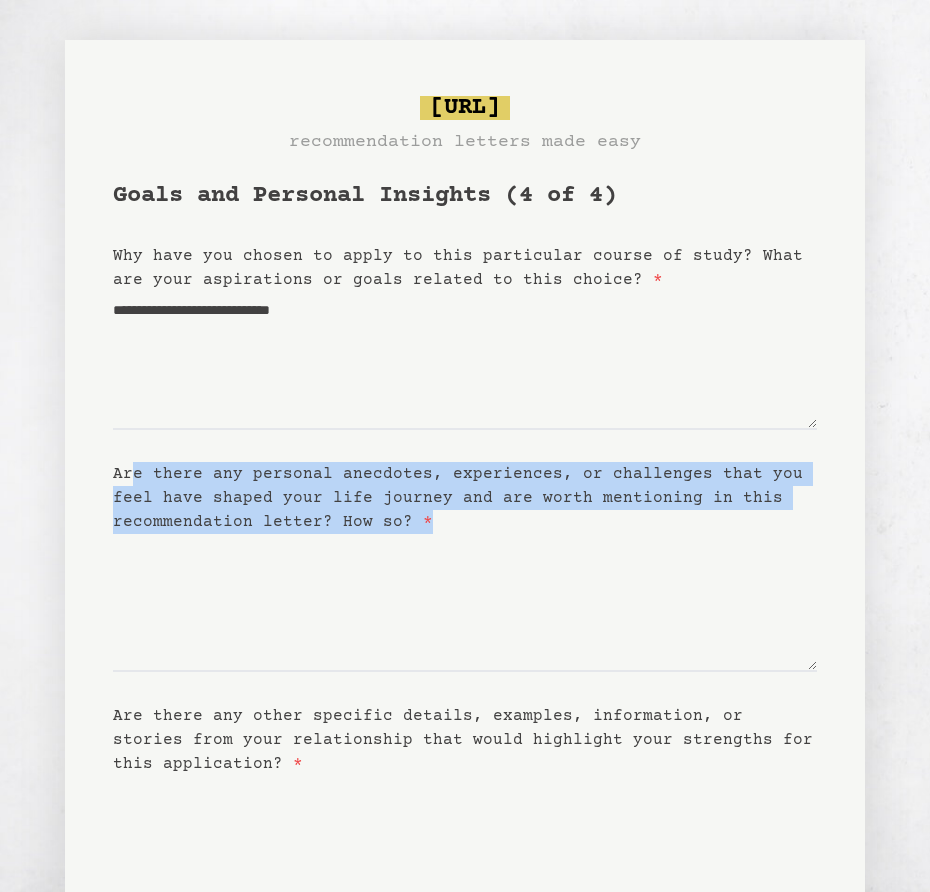 drag, startPoint x: 135, startPoint y: 470, endPoint x: 575, endPoint y: 522, distance: 443.06207 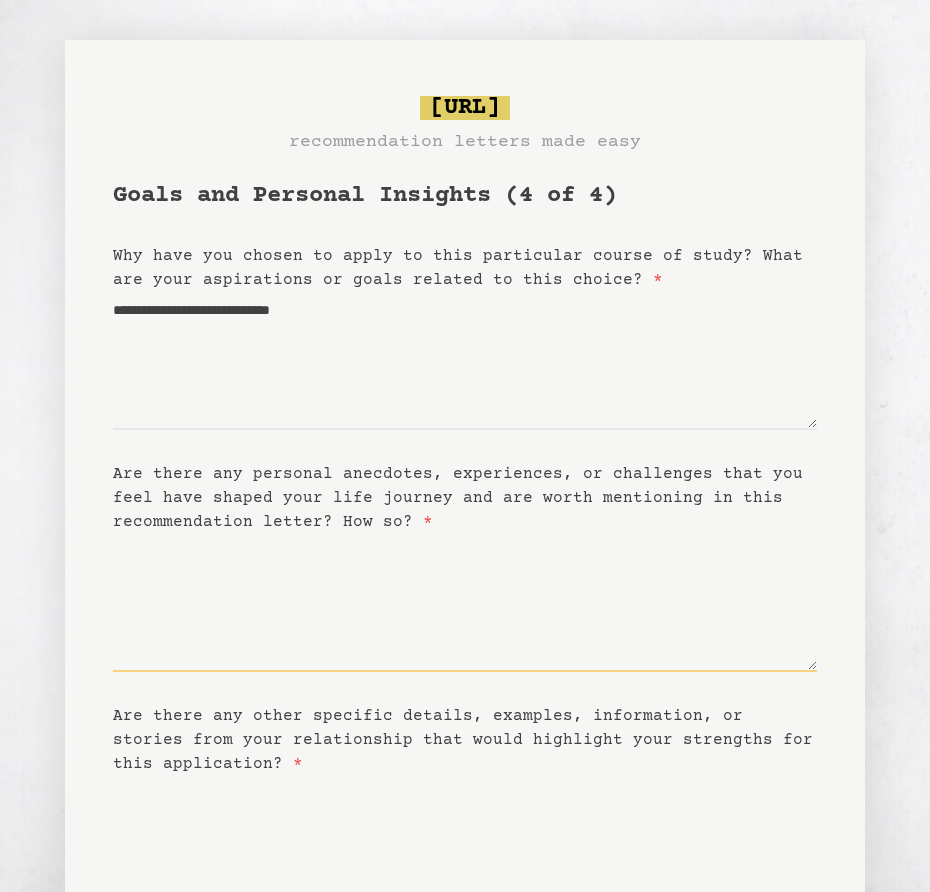 click on "Are there any personal anecdotes, experiences, or challenges
that you feel have shaped your life journey and are worth
mentioning in this recommendation letter? How so?   *" at bounding box center [465, 603] 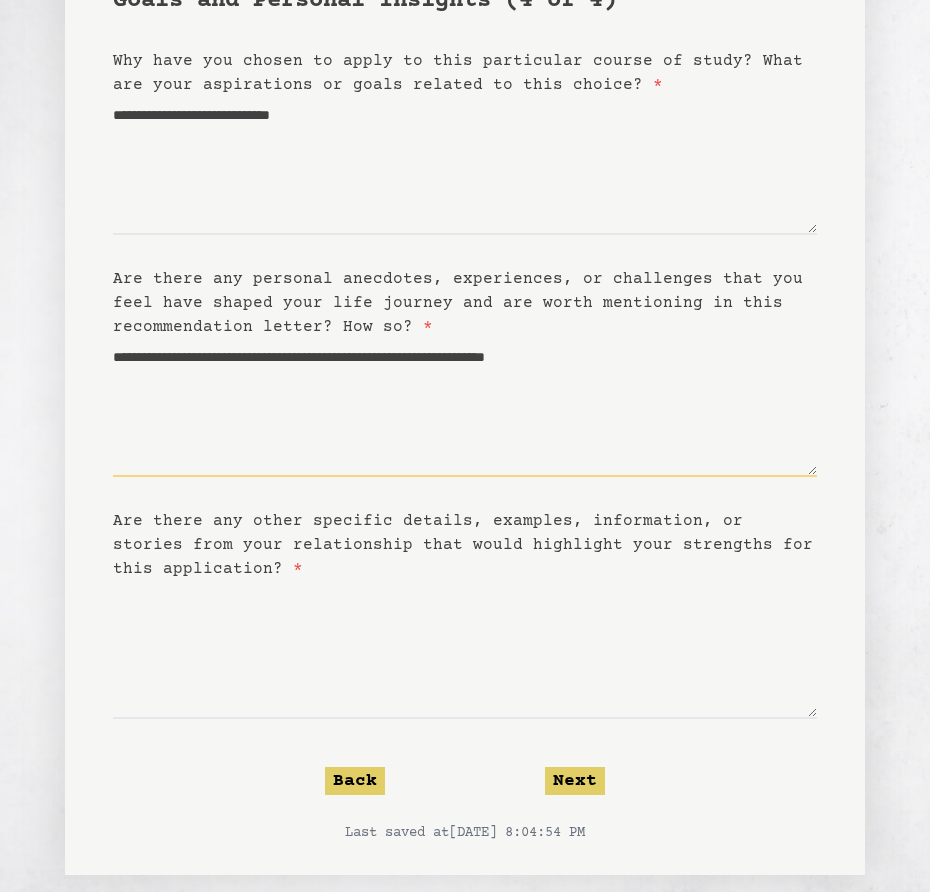 scroll, scrollTop: 218, scrollLeft: 0, axis: vertical 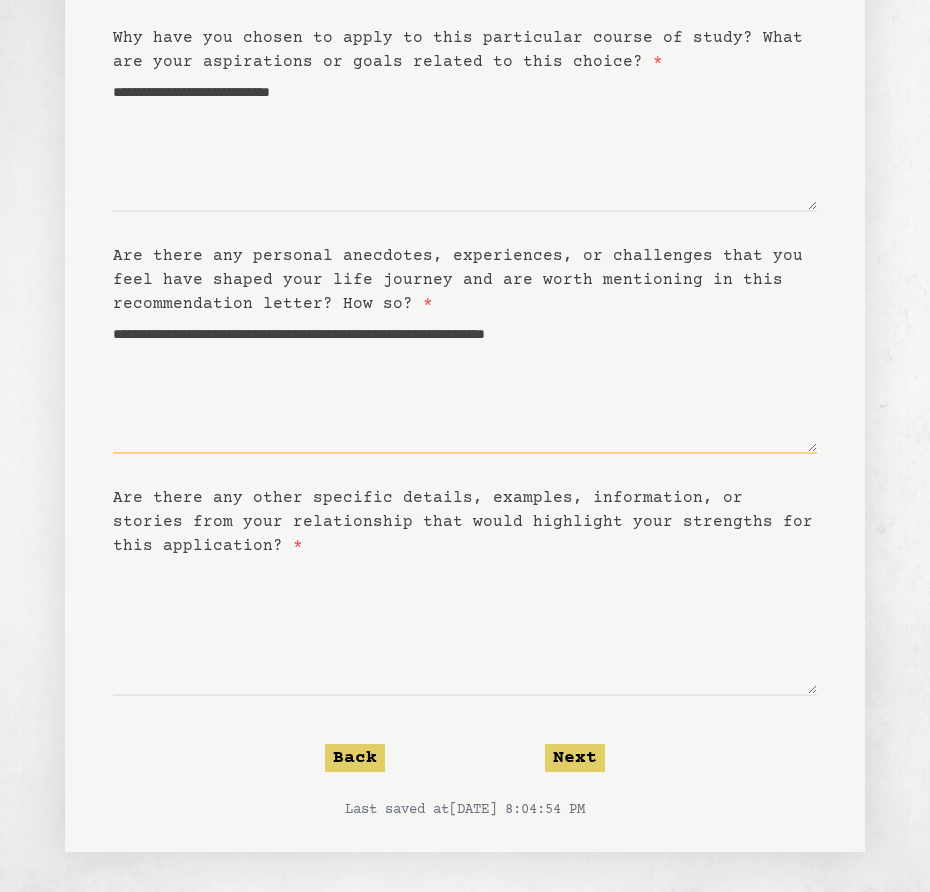 drag, startPoint x: 621, startPoint y: 339, endPoint x: 601, endPoint y: 337, distance: 20.09975 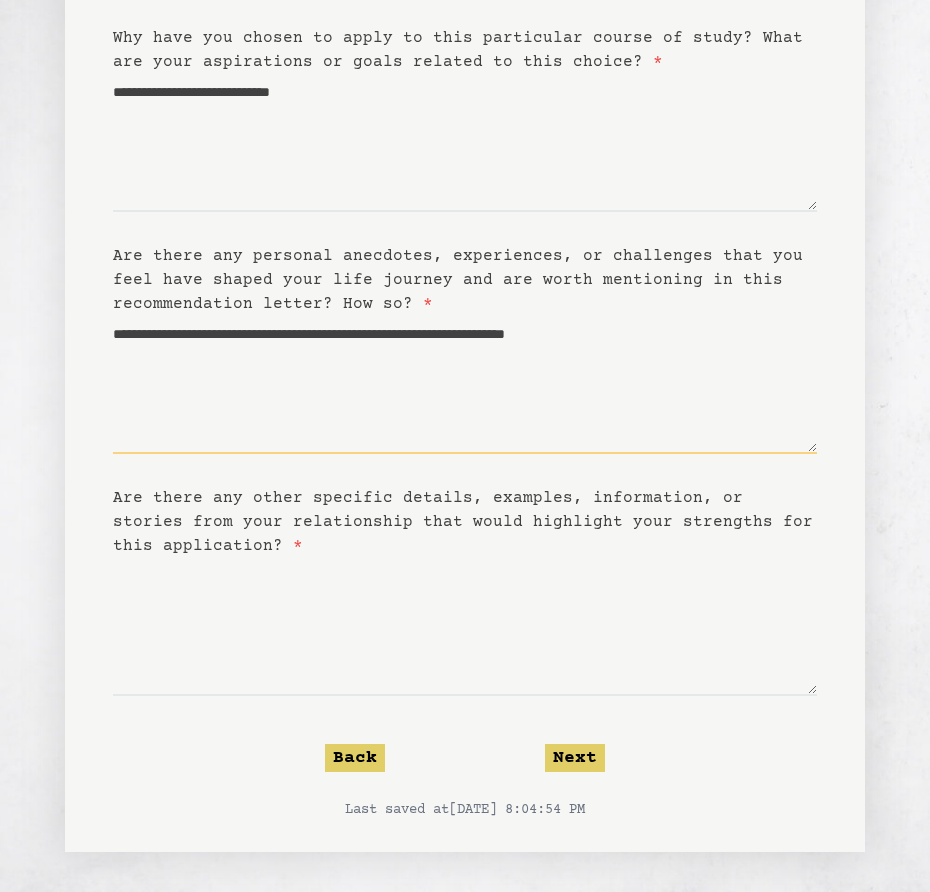 type on "**********" 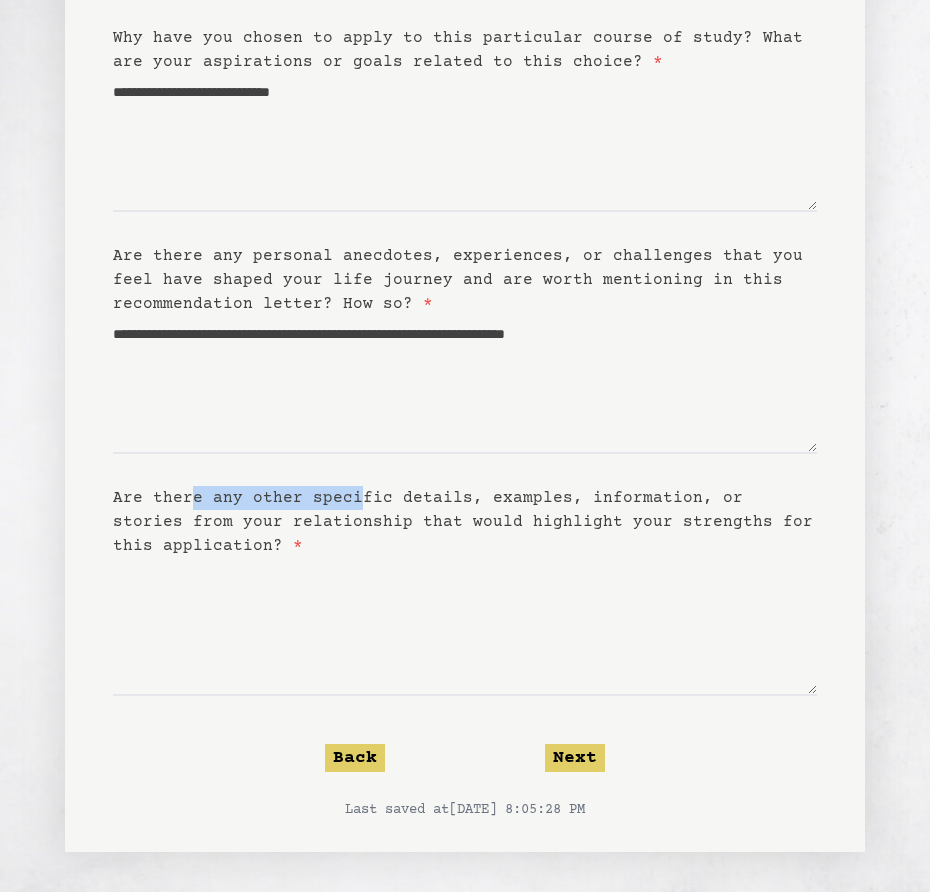 drag, startPoint x: 192, startPoint y: 504, endPoint x: 355, endPoint y: 503, distance: 163.00307 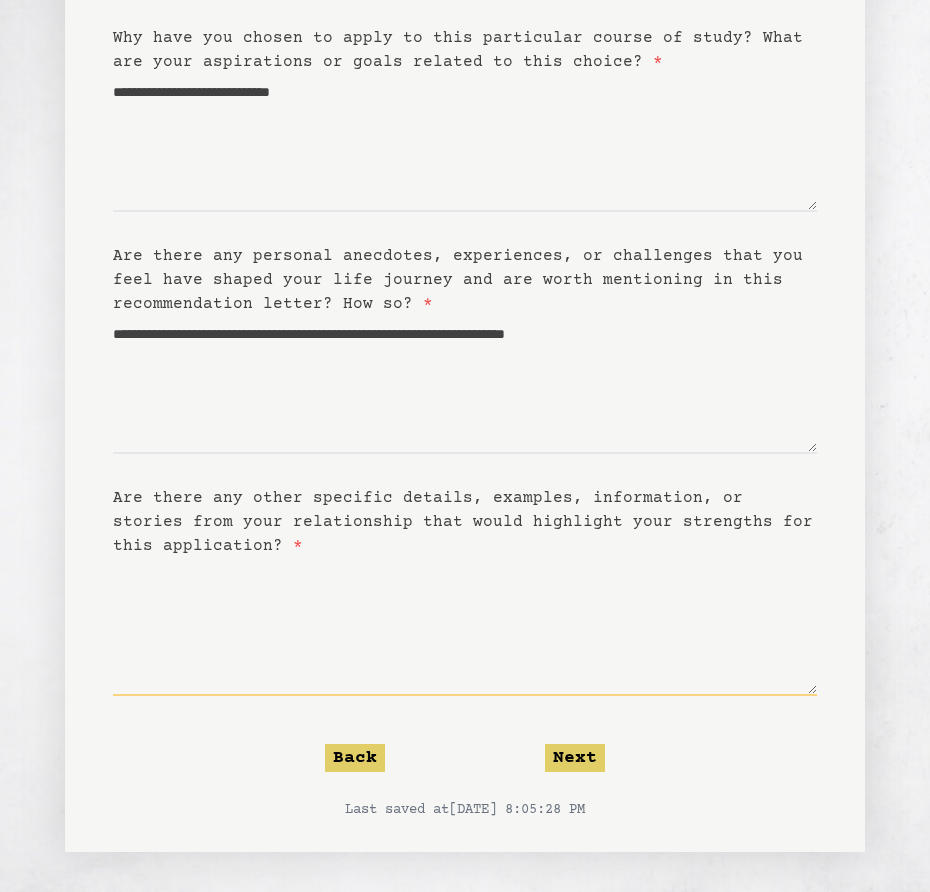 click on "Are there any other specific details, examples, information, or
stories from your relationship that would highlight your
strengths for this application?   *" at bounding box center (465, 627) 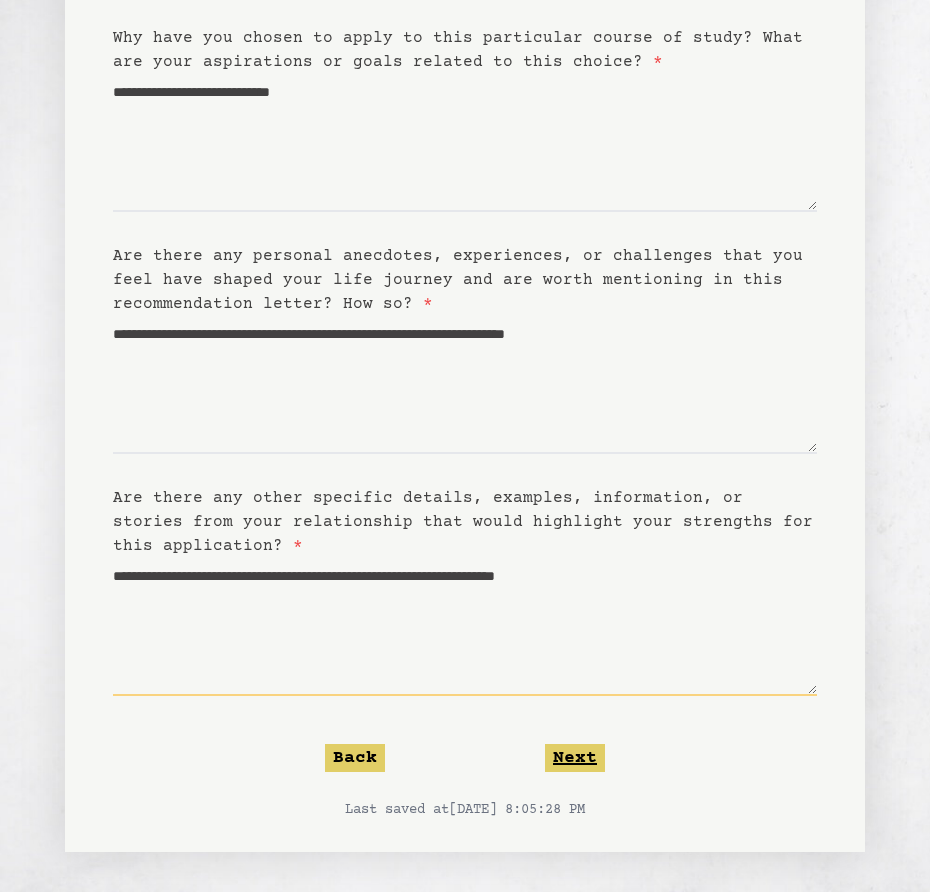 type on "**********" 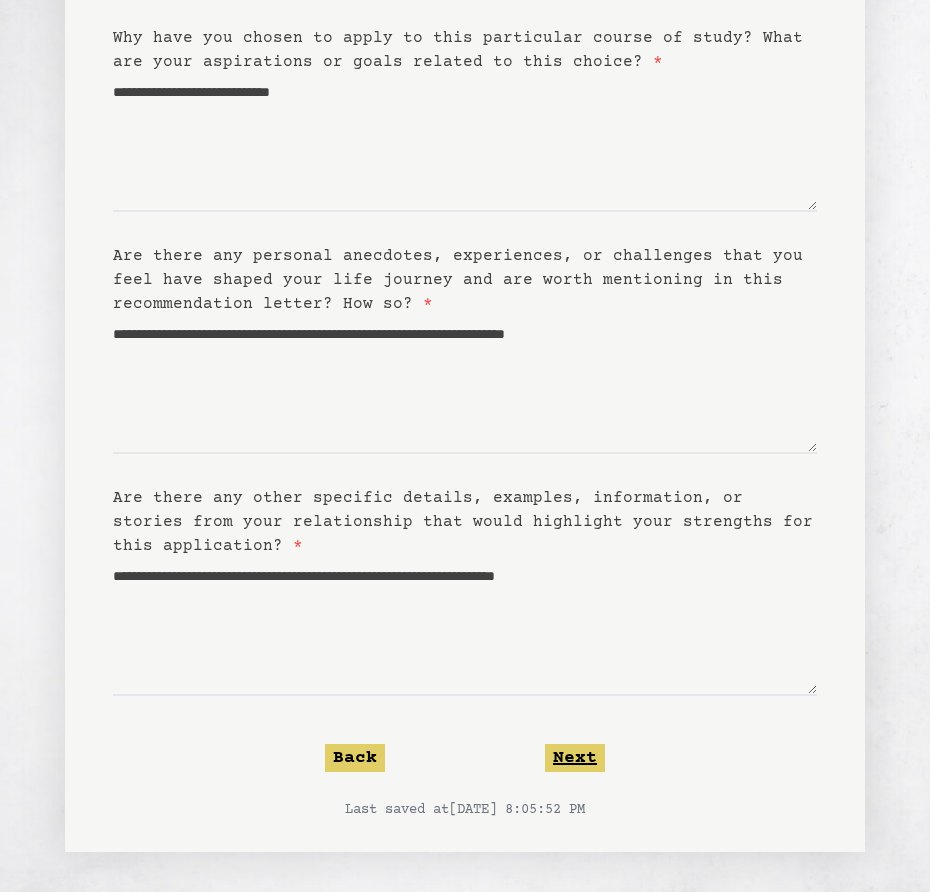 click on "Next" 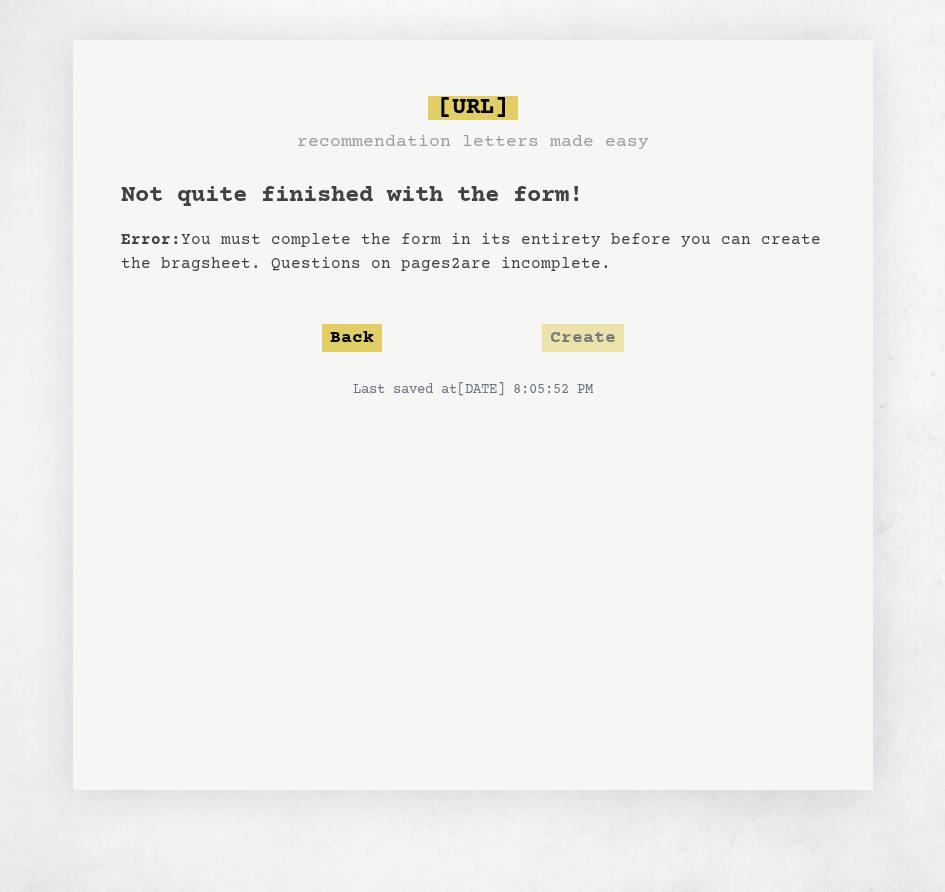 drag, startPoint x: 194, startPoint y: 237, endPoint x: 667, endPoint y: 266, distance: 473.88818 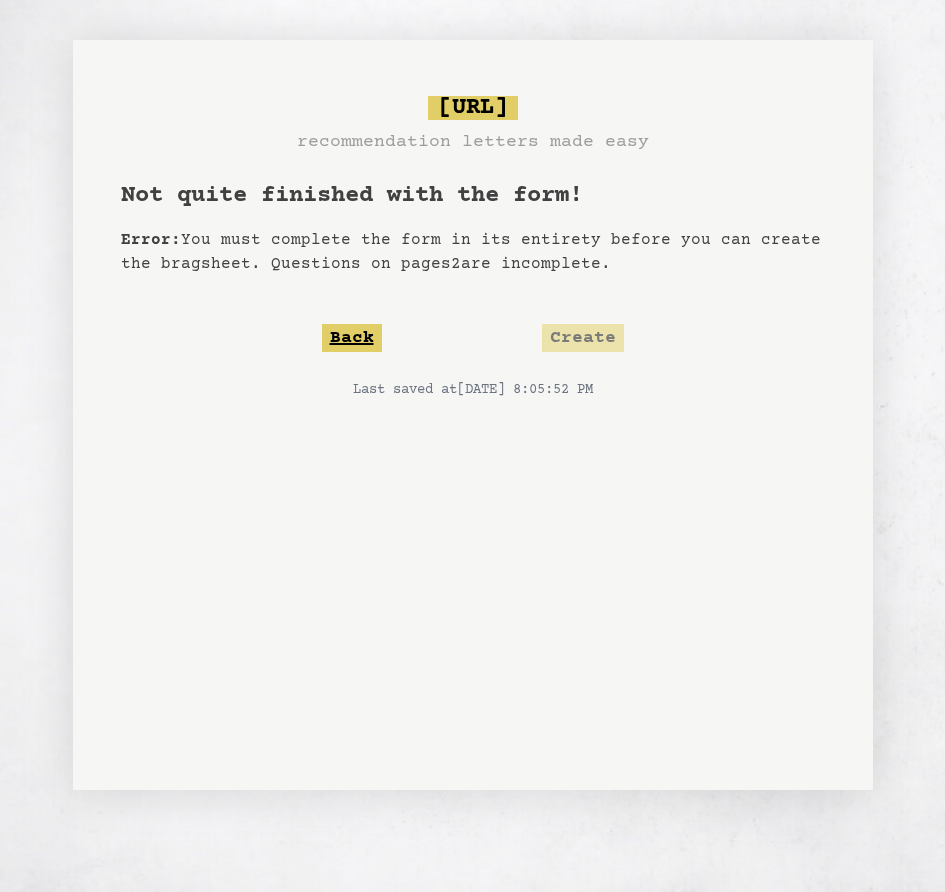 click on "Back" at bounding box center [352, 338] 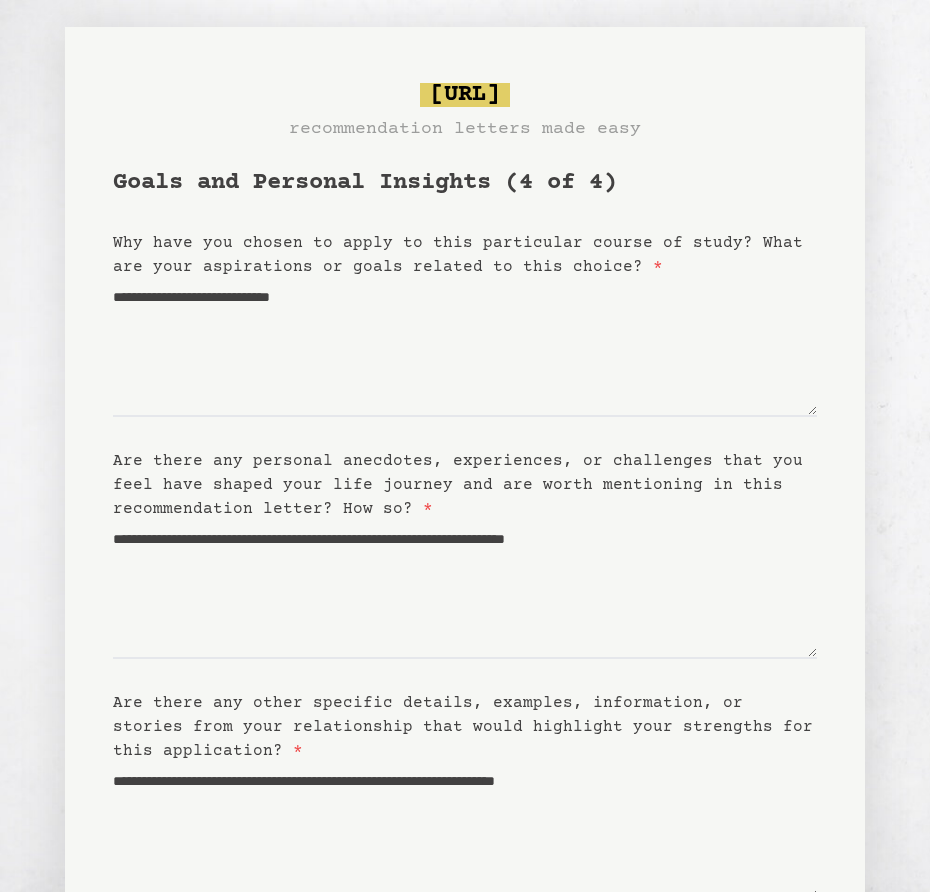 scroll, scrollTop: 0, scrollLeft: 0, axis: both 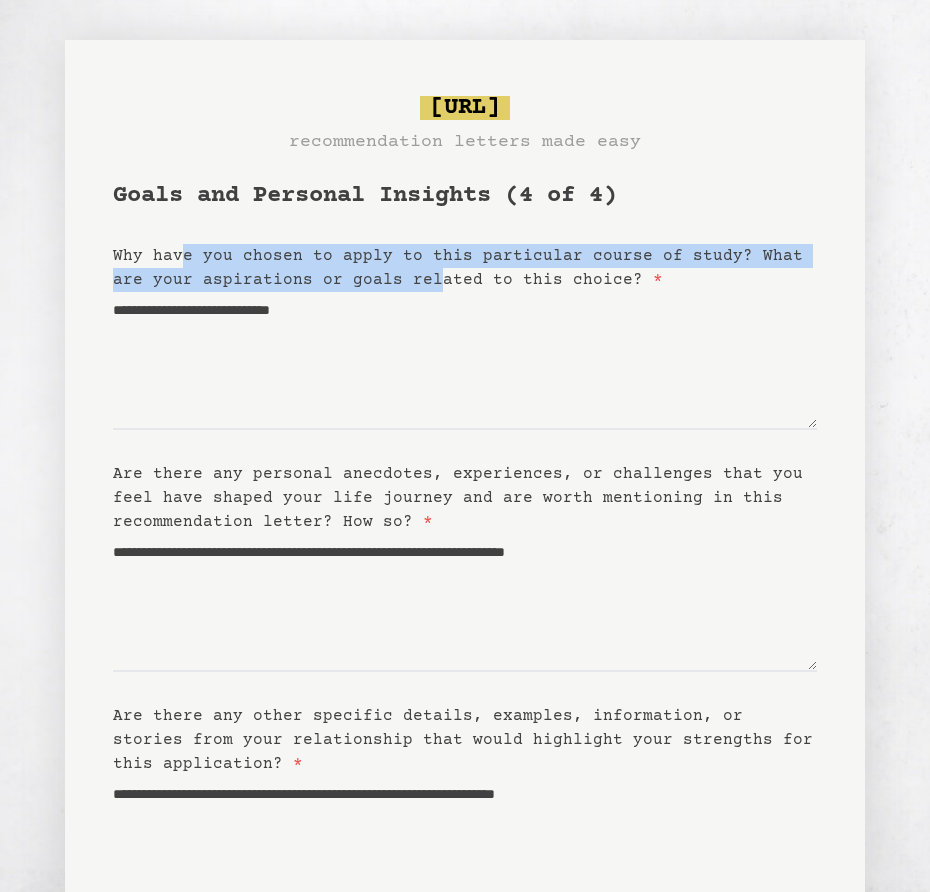 drag, startPoint x: 213, startPoint y: 245, endPoint x: 391, endPoint y: 270, distance: 179.74704 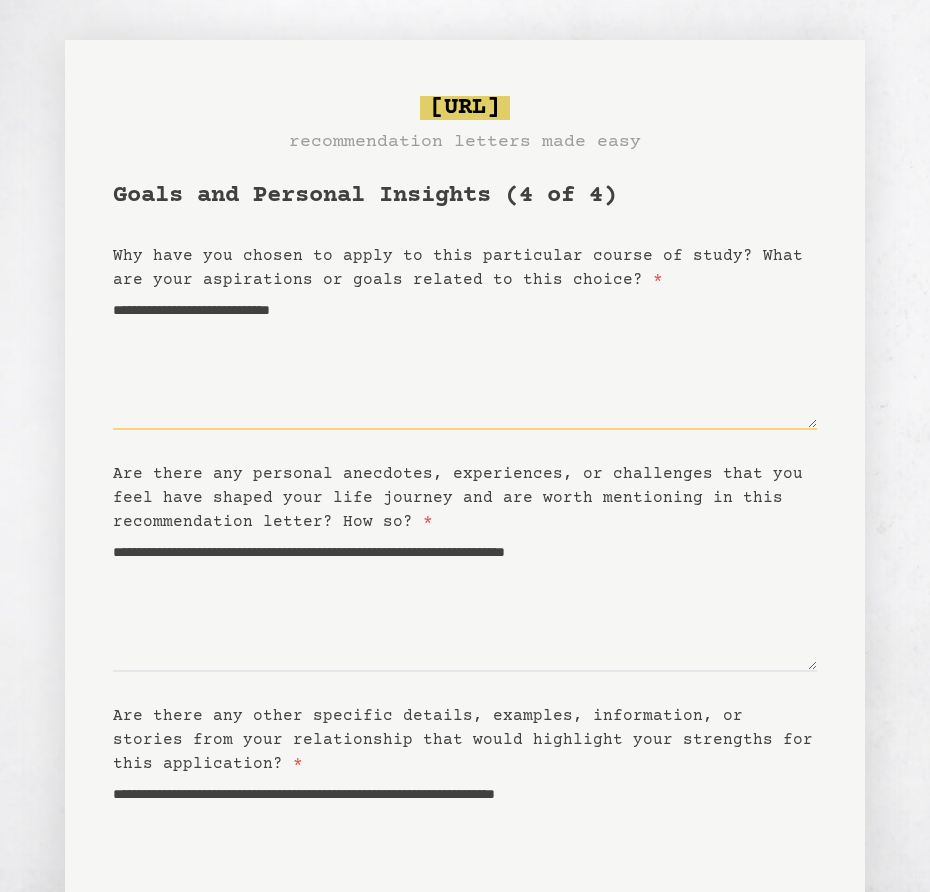 click on "**********" at bounding box center (465, 361) 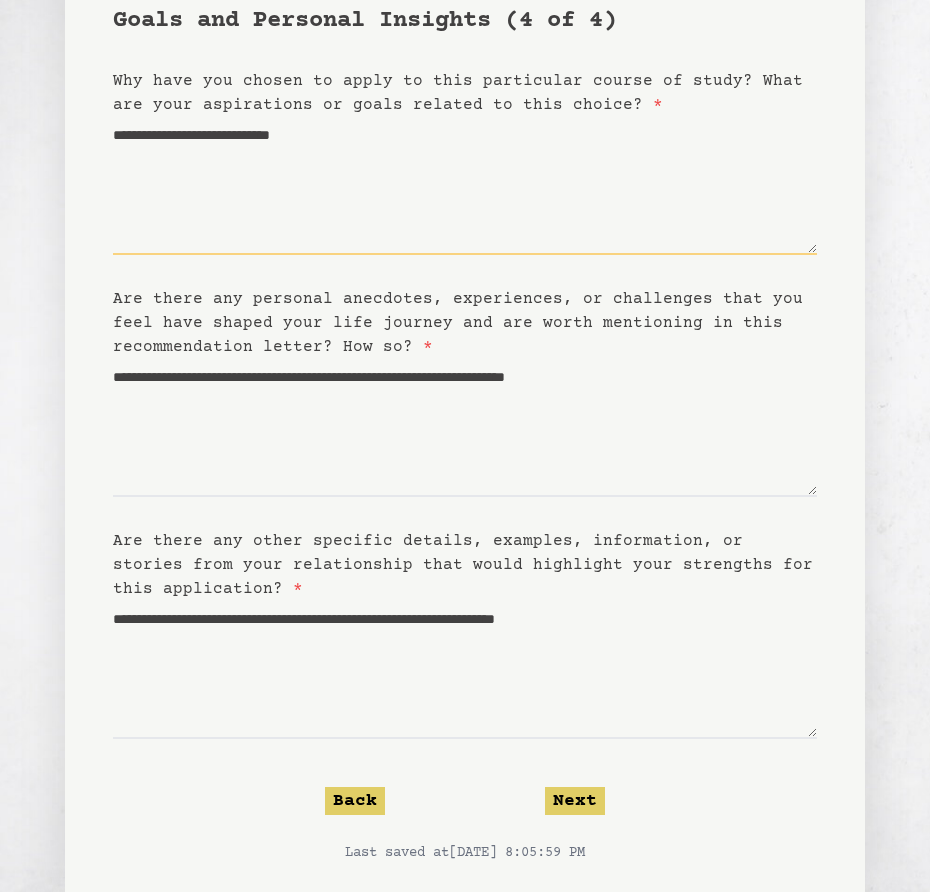 scroll, scrollTop: 218, scrollLeft: 0, axis: vertical 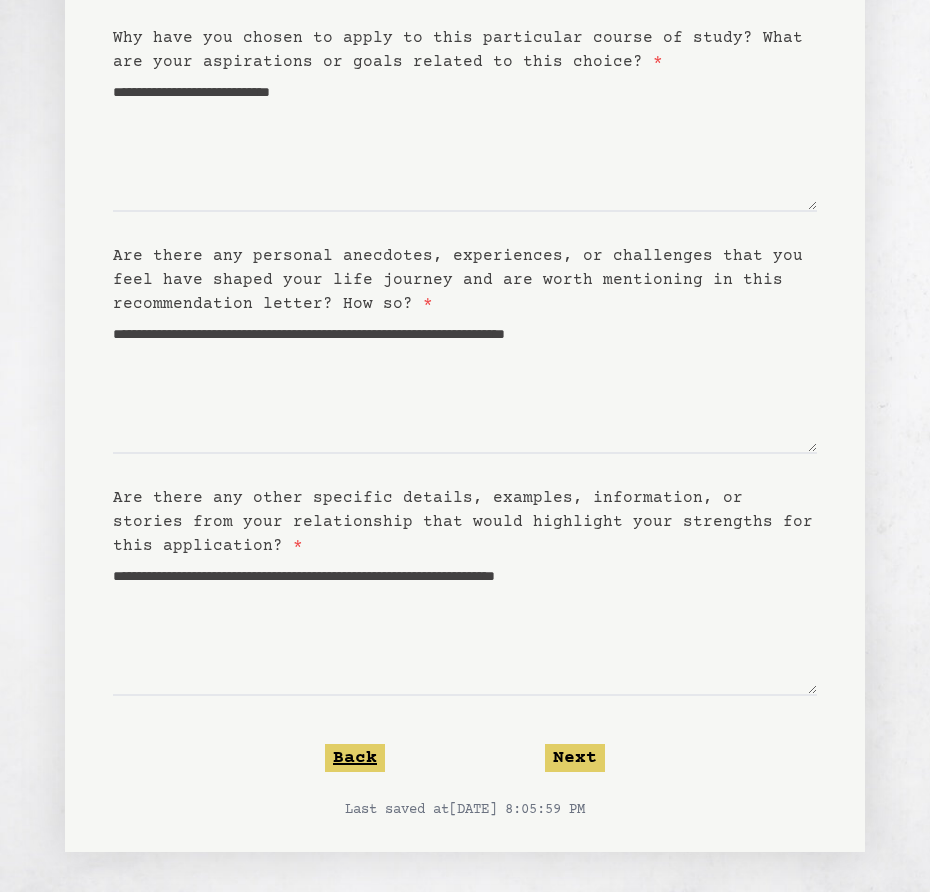 click on "Back" at bounding box center (355, 758) 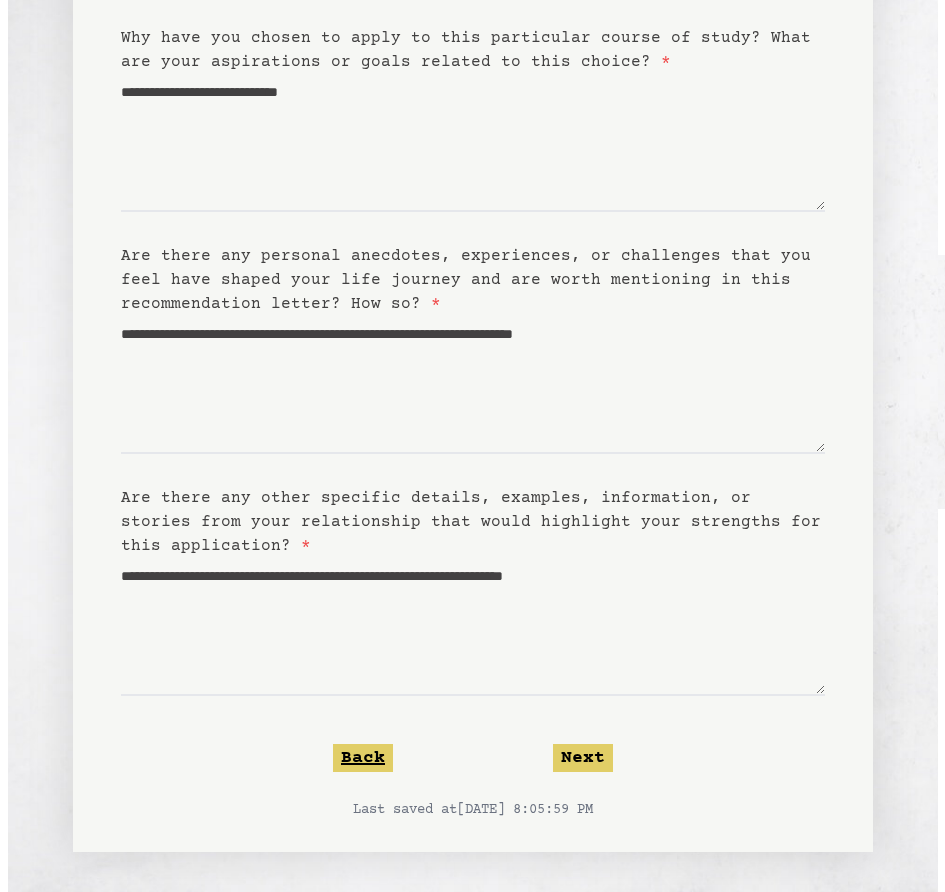 scroll, scrollTop: 0, scrollLeft: 0, axis: both 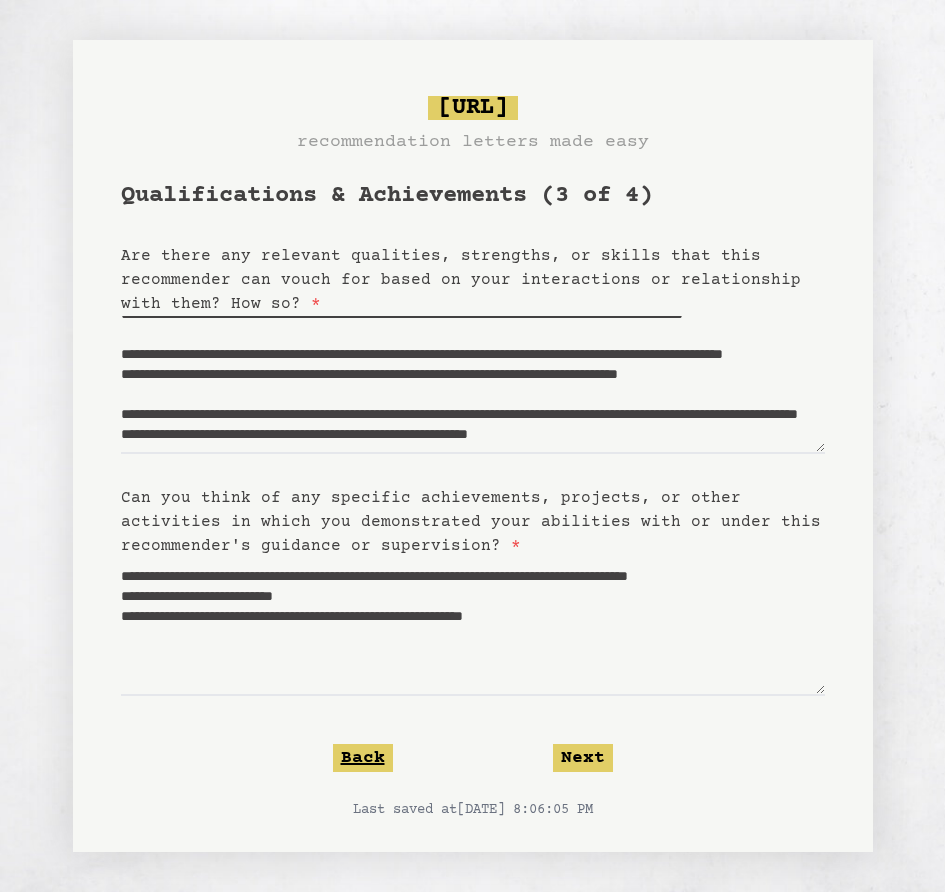 click on "Back" at bounding box center [363, 758] 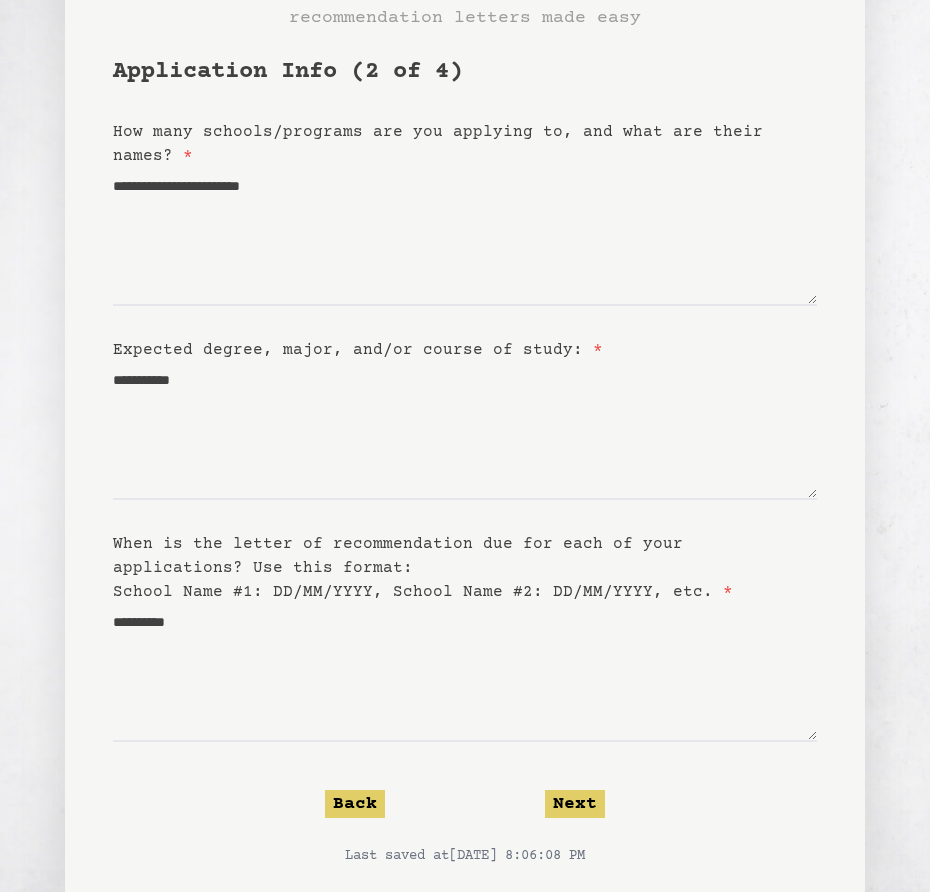 scroll, scrollTop: 170, scrollLeft: 0, axis: vertical 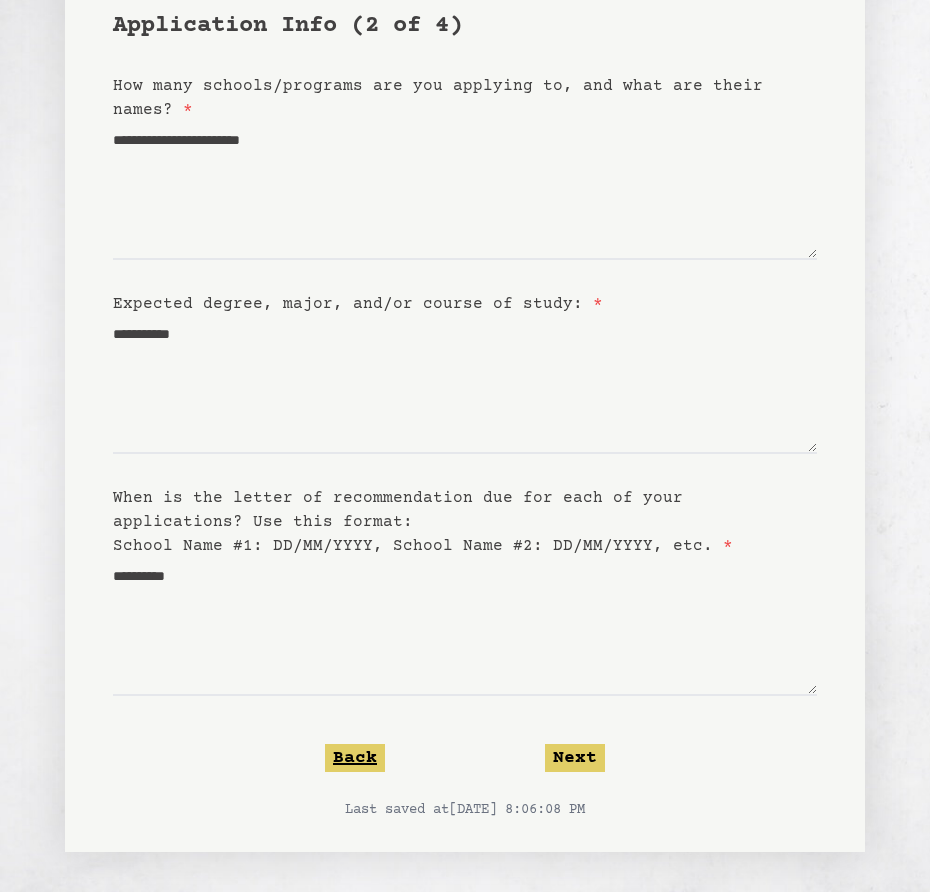 click on "Back" at bounding box center [355, 758] 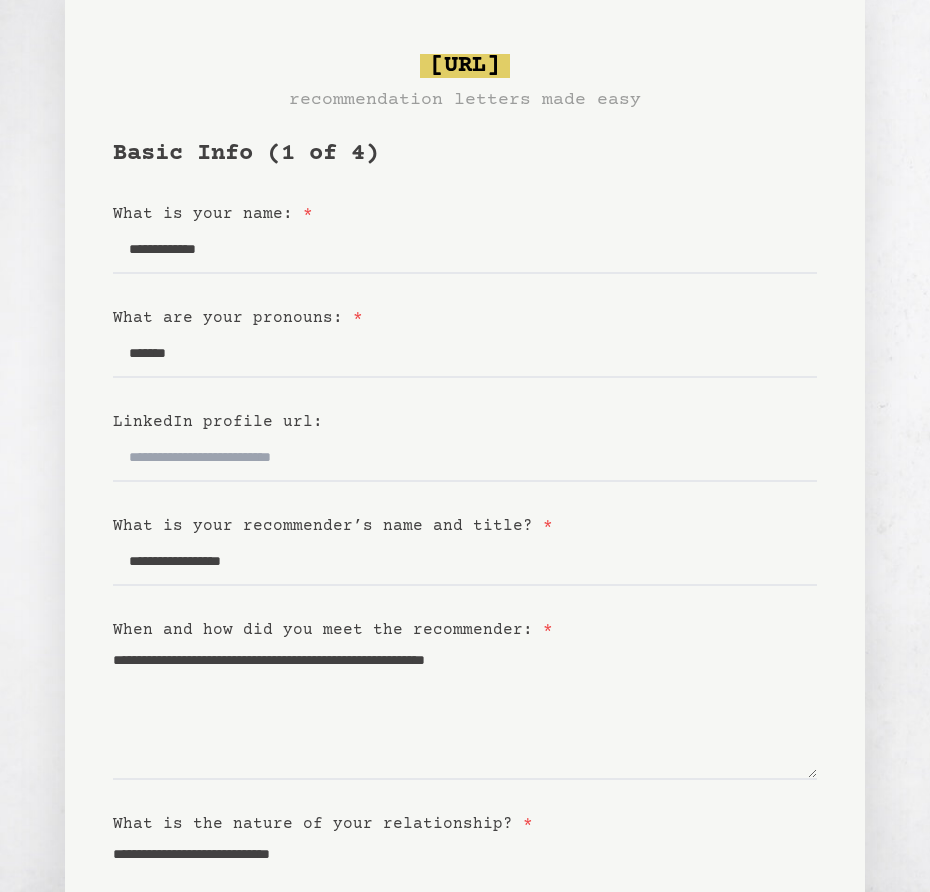scroll, scrollTop: 0, scrollLeft: 0, axis: both 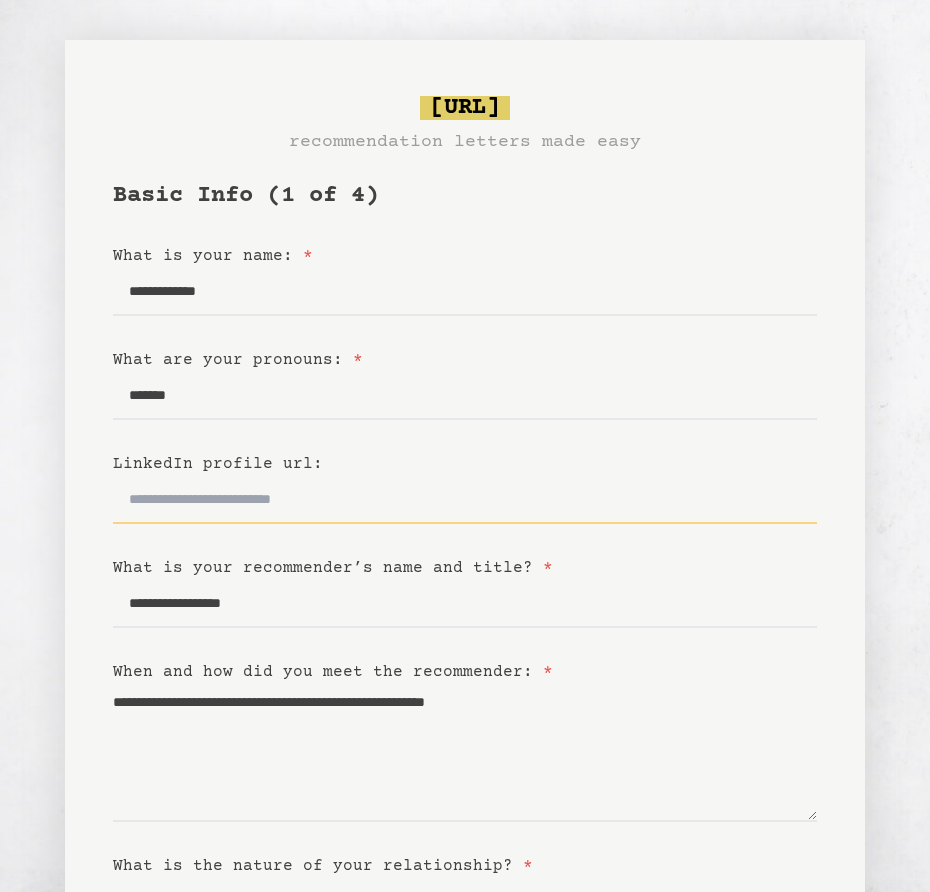 click on "LinkedIn profile url:" at bounding box center [465, 500] 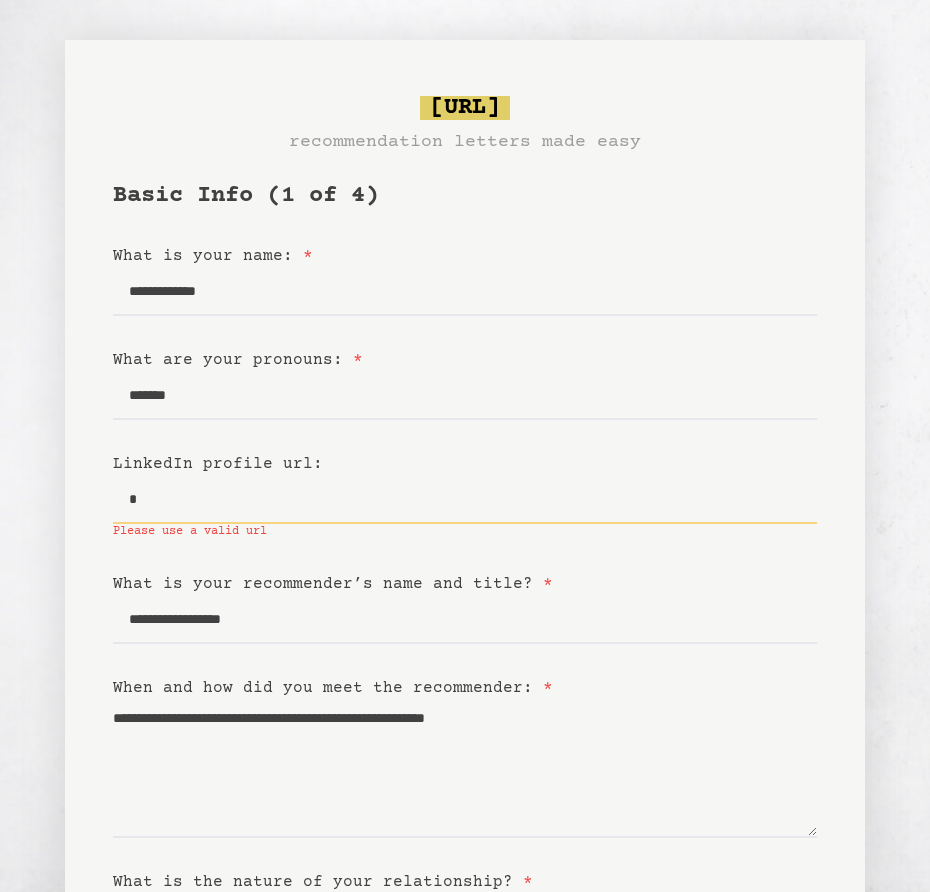 type 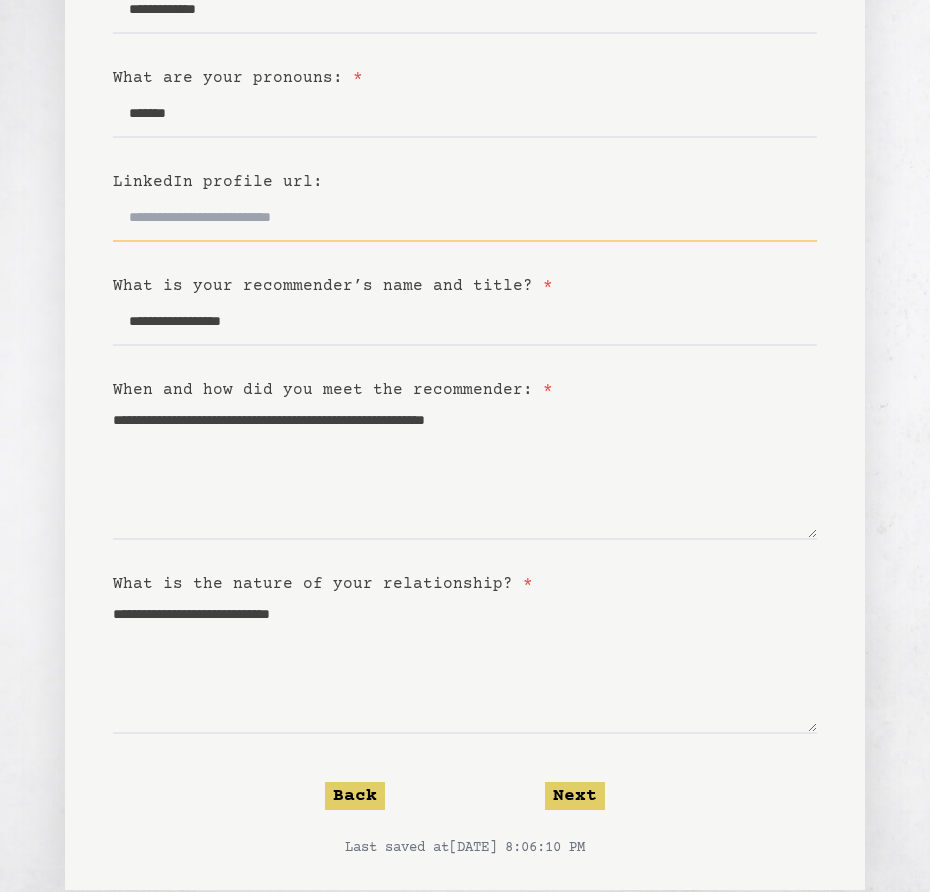 scroll, scrollTop: 320, scrollLeft: 0, axis: vertical 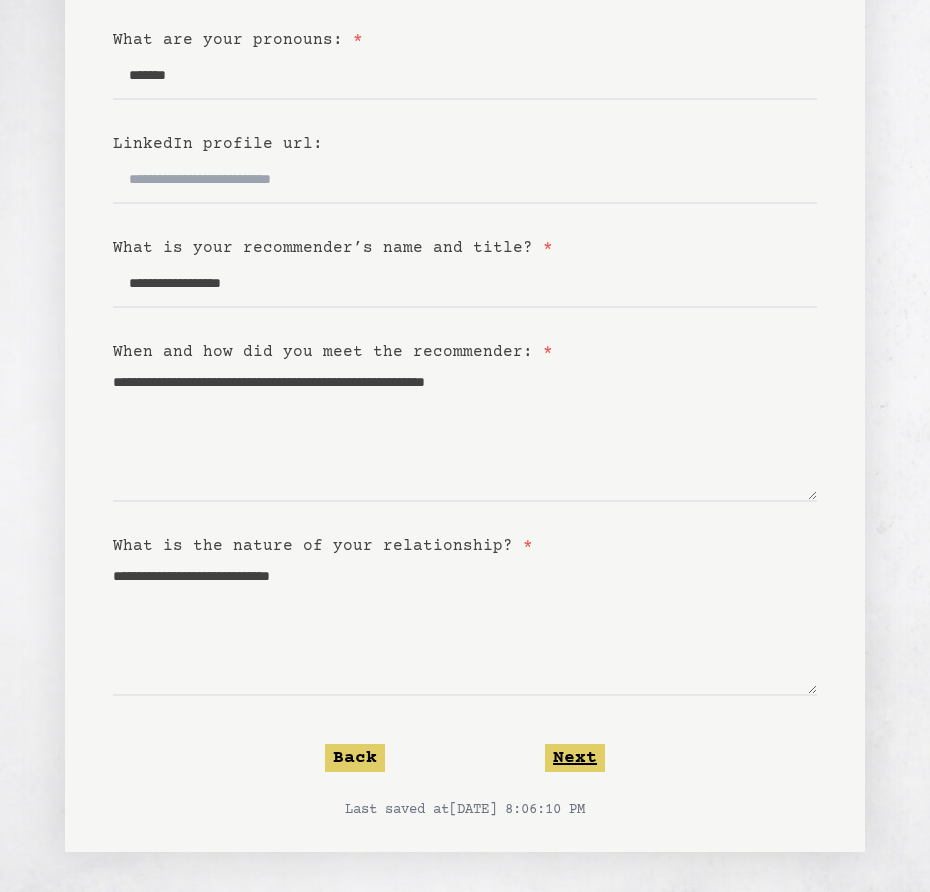 click on "Next" 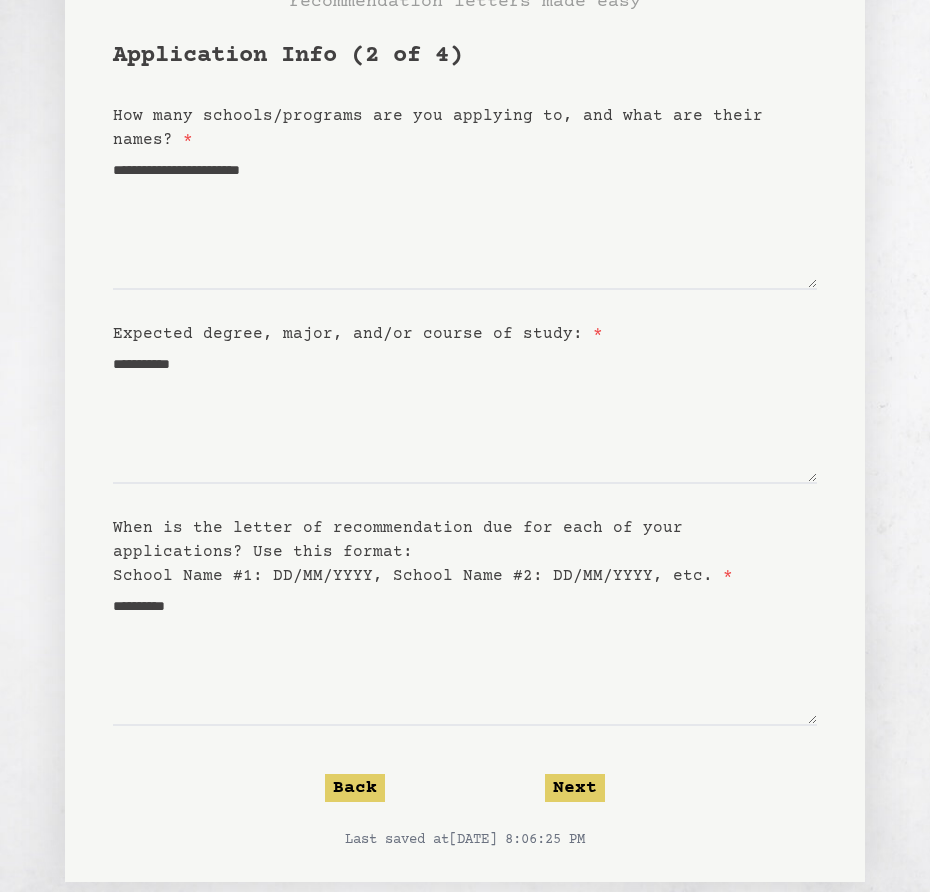 scroll, scrollTop: 170, scrollLeft: 0, axis: vertical 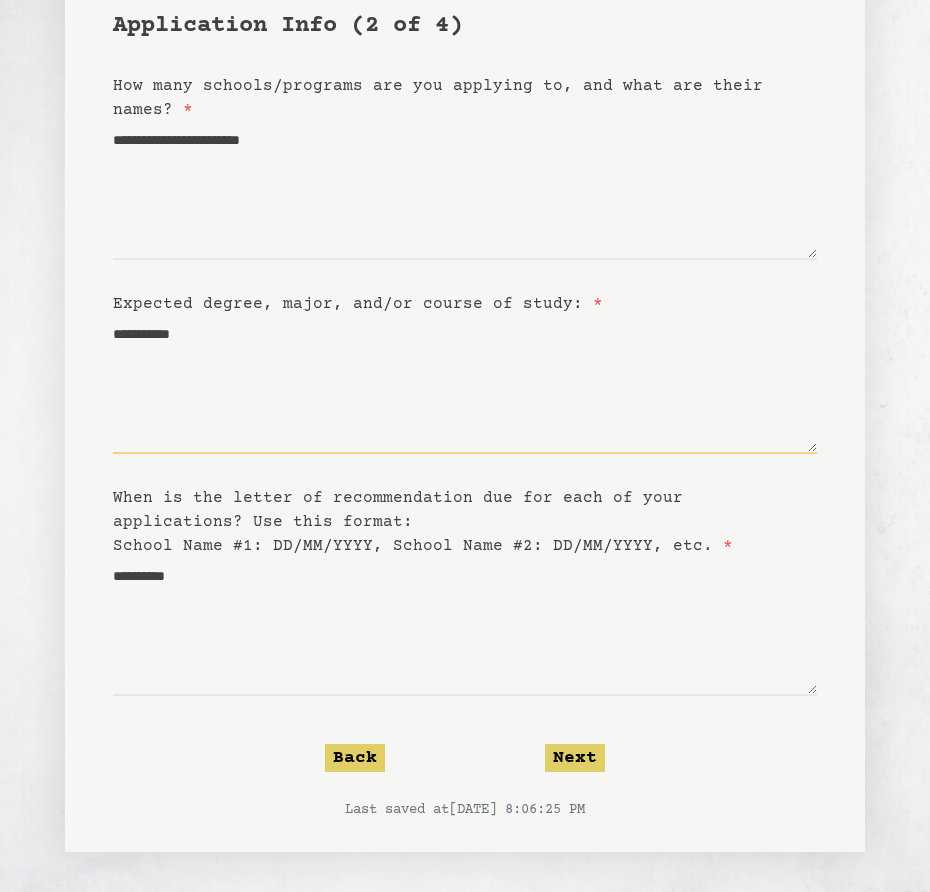 click on "**********" at bounding box center [465, 385] 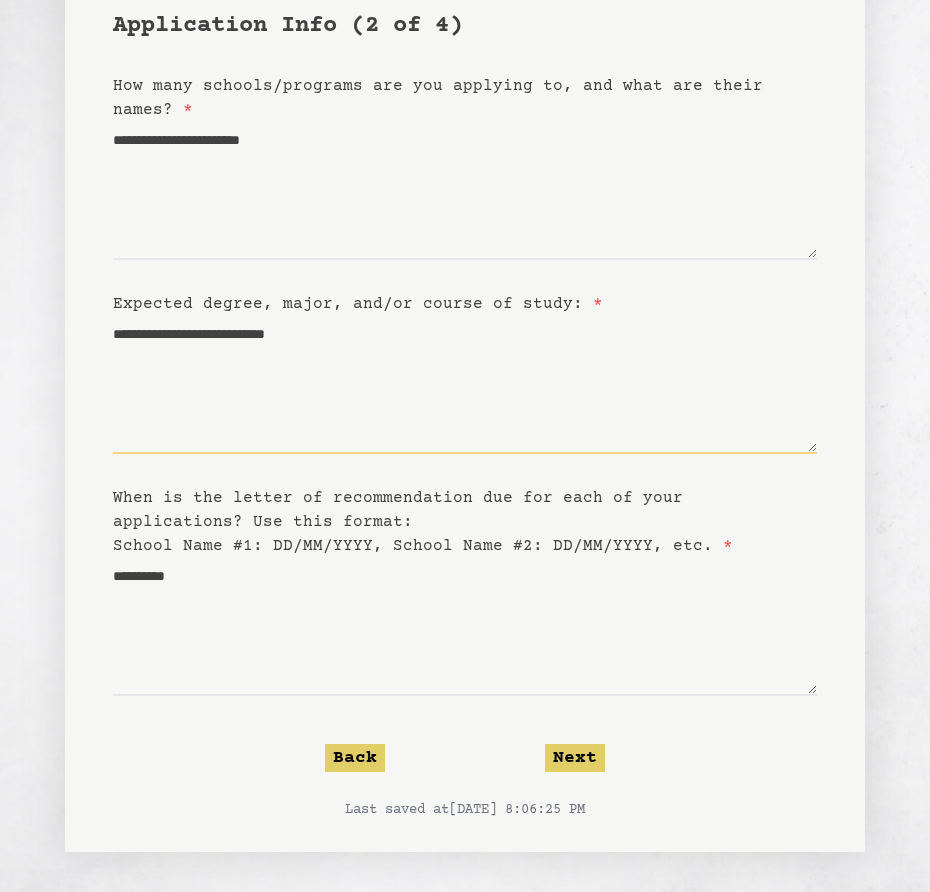 drag, startPoint x: 210, startPoint y: 334, endPoint x: 227, endPoint y: 339, distance: 17.720045 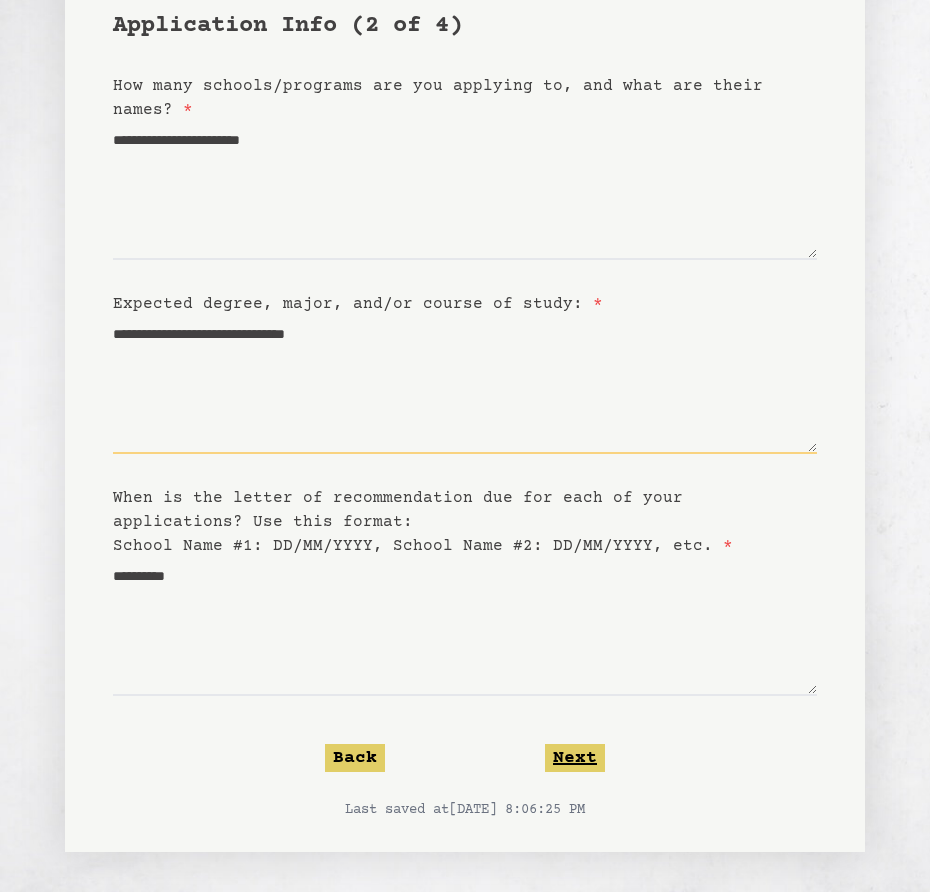 type on "**********" 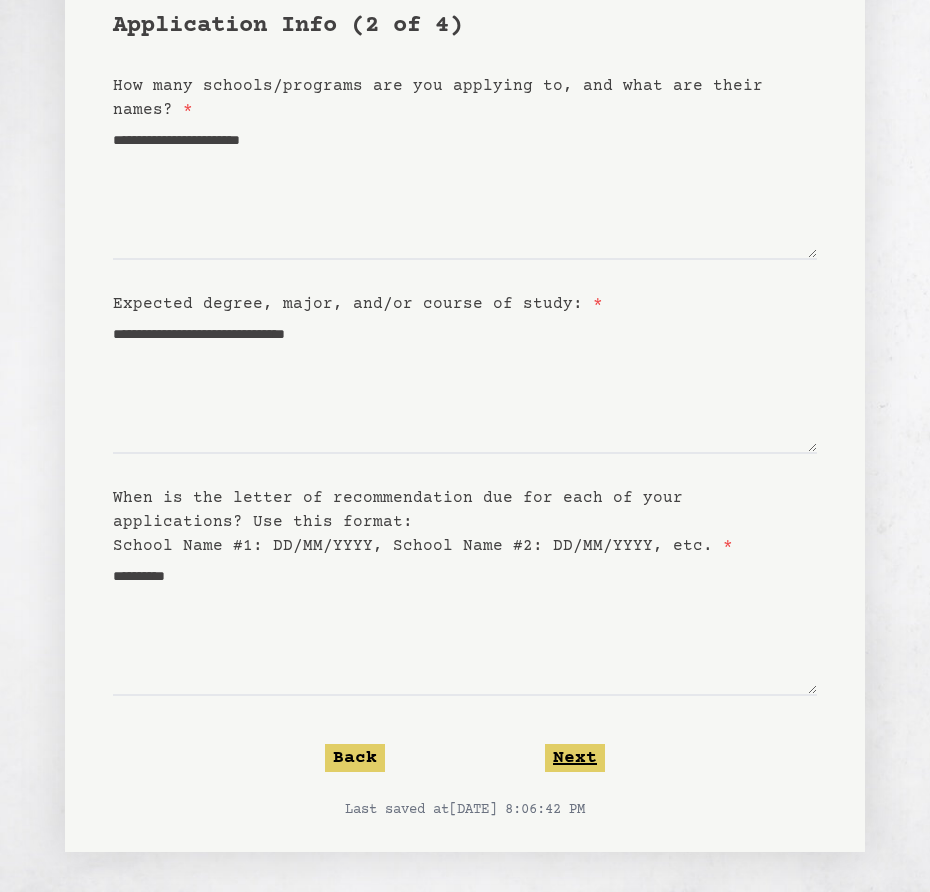 click on "Next" 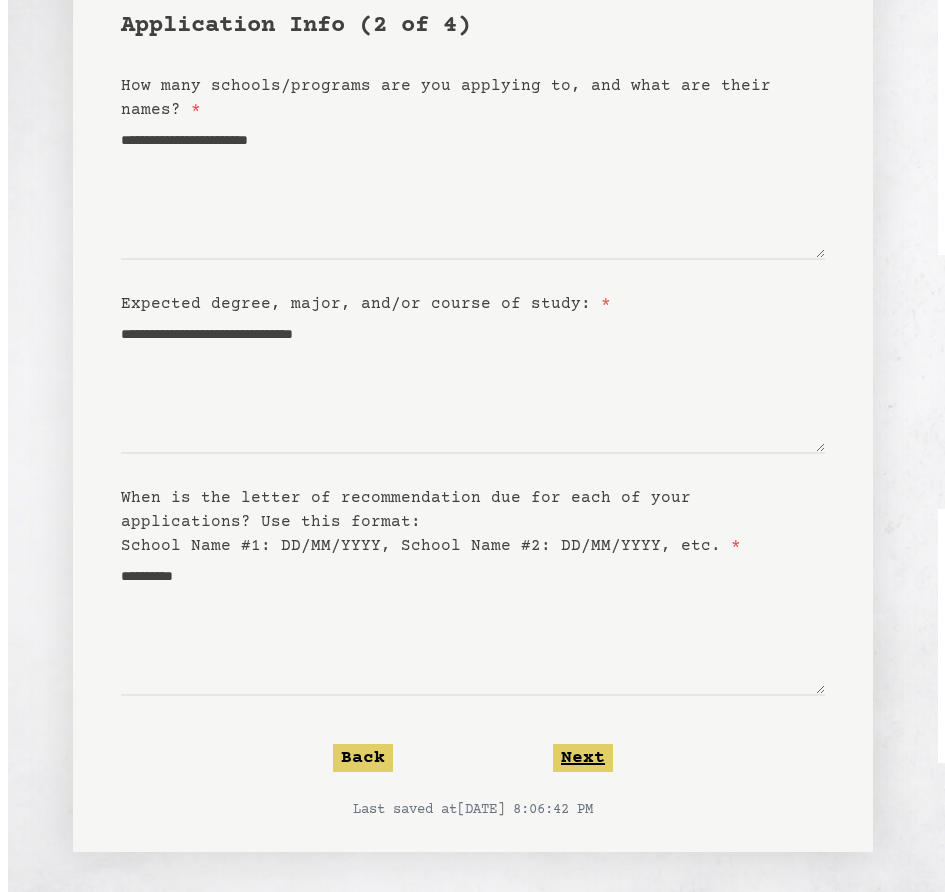 scroll, scrollTop: 0, scrollLeft: 0, axis: both 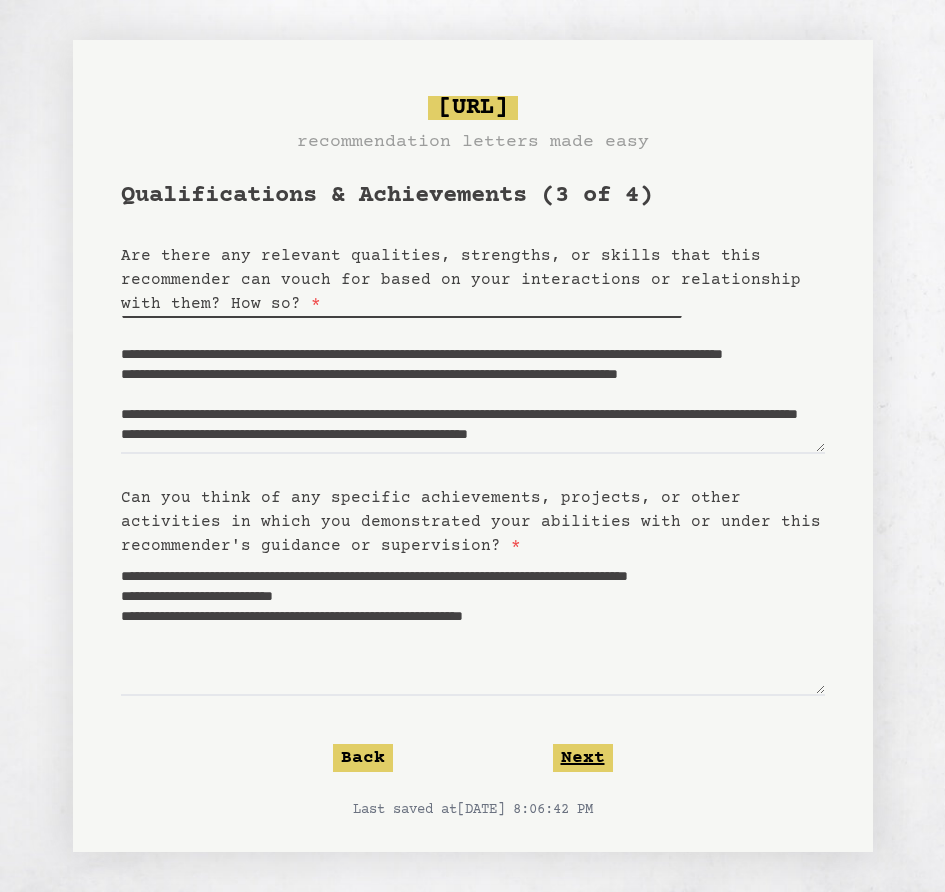 click on "Next" 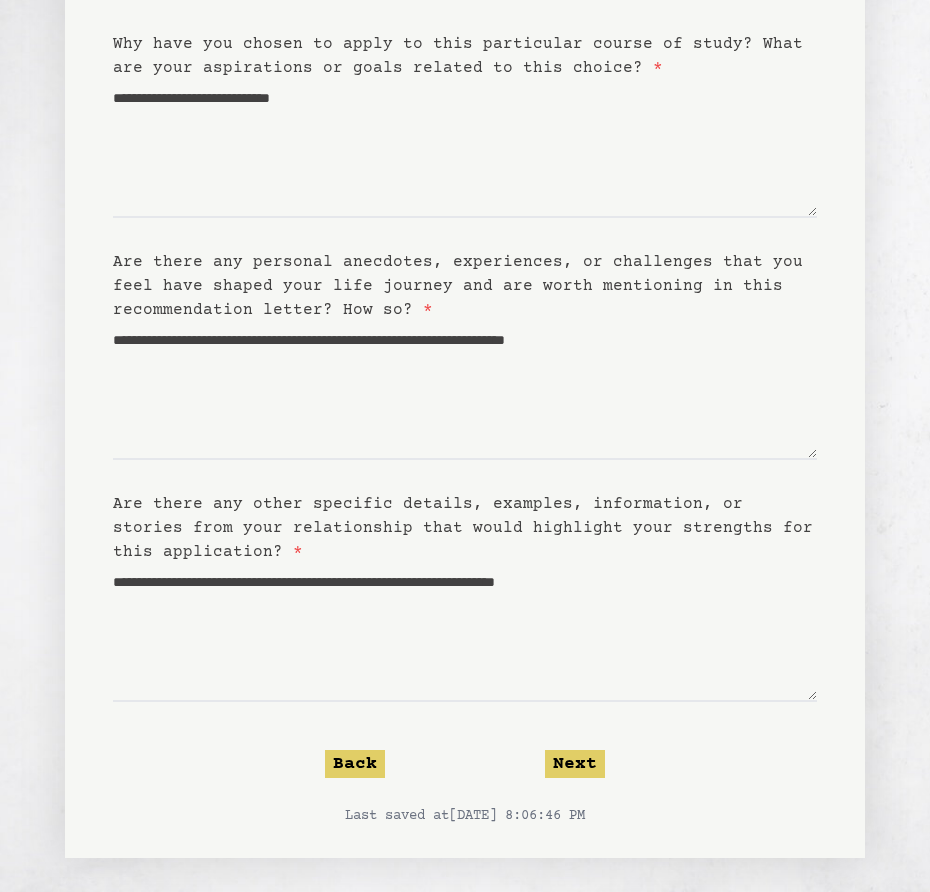 scroll, scrollTop: 218, scrollLeft: 0, axis: vertical 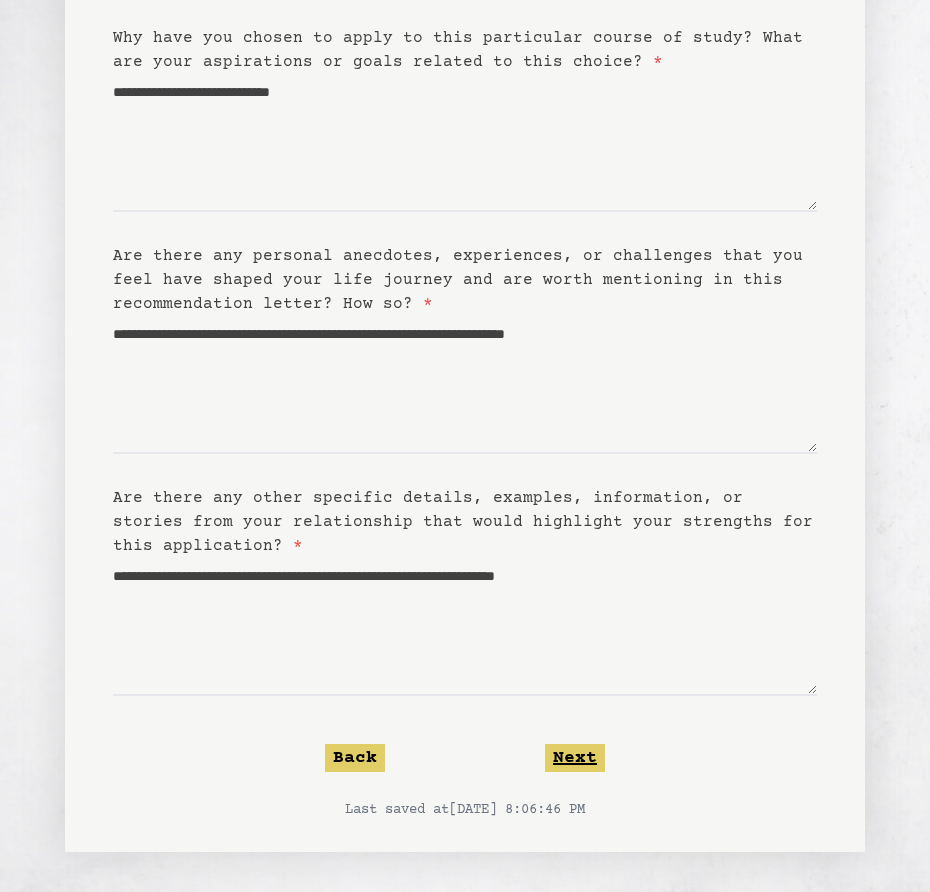 click on "Next" 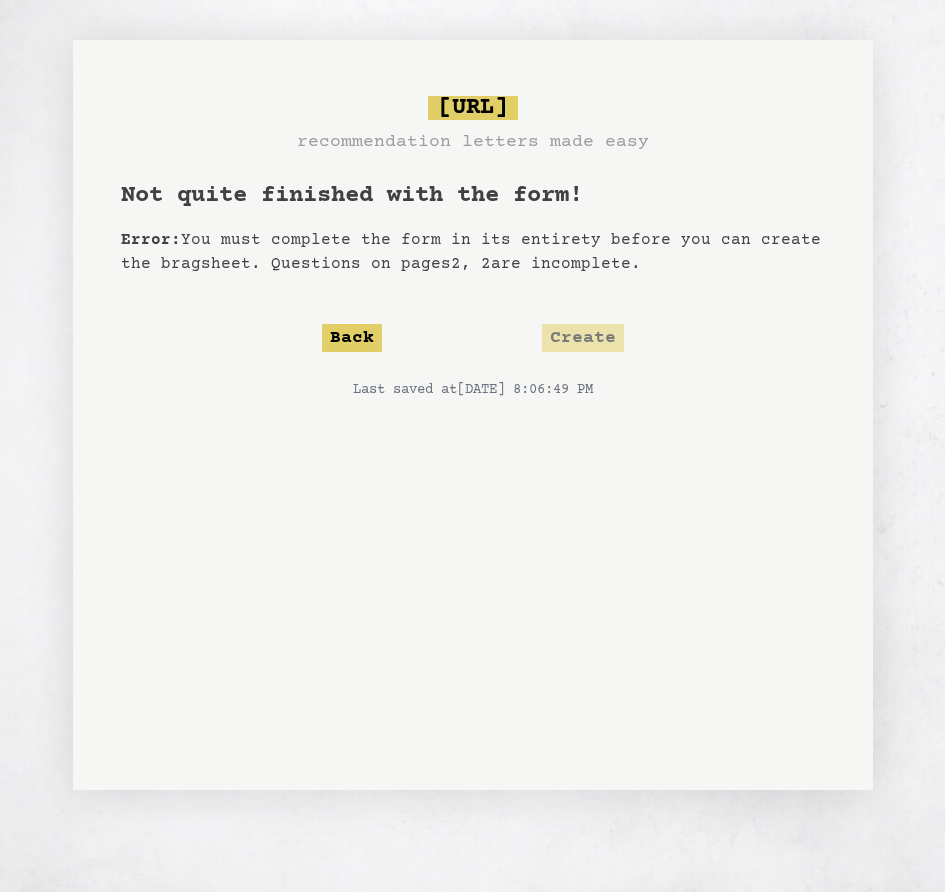 click on "Not quite finished with the form!   Error:  You must complete the form
in its entirety before you can create the bragsheet. Questions
on pages  2, 2  are
incomplete.   Back   Create   Last saved at  6/30/2025, 8:06:49 PM" at bounding box center (473, 469) 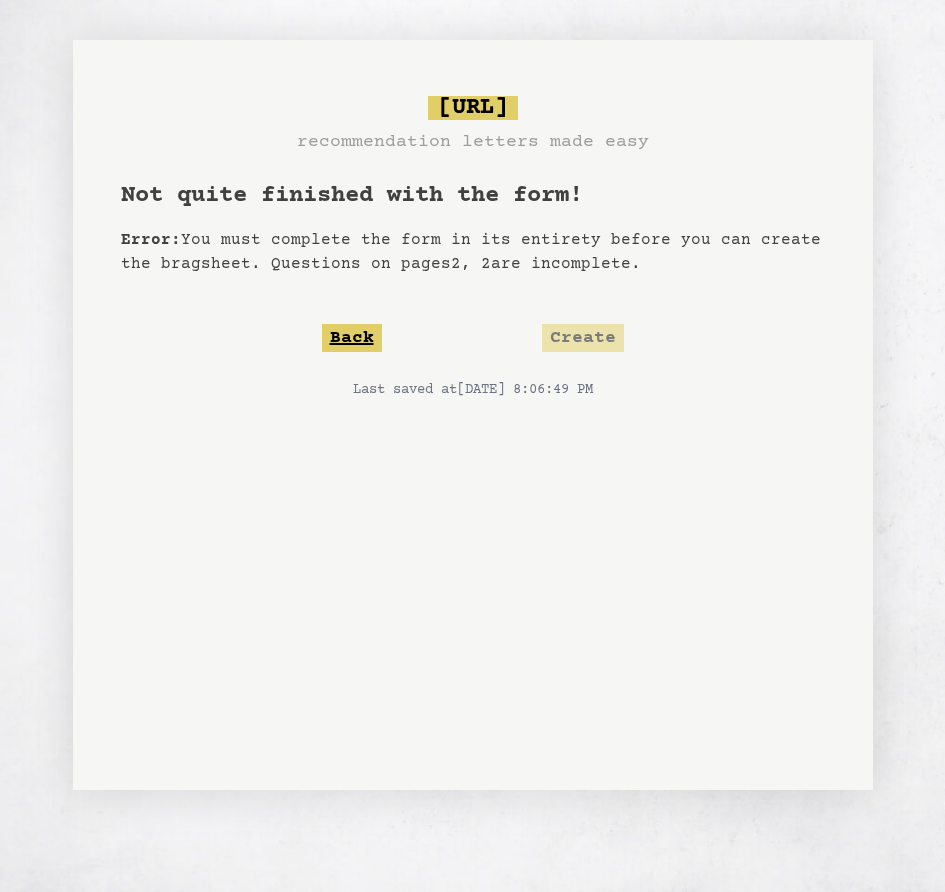 click on "Back" at bounding box center [352, 338] 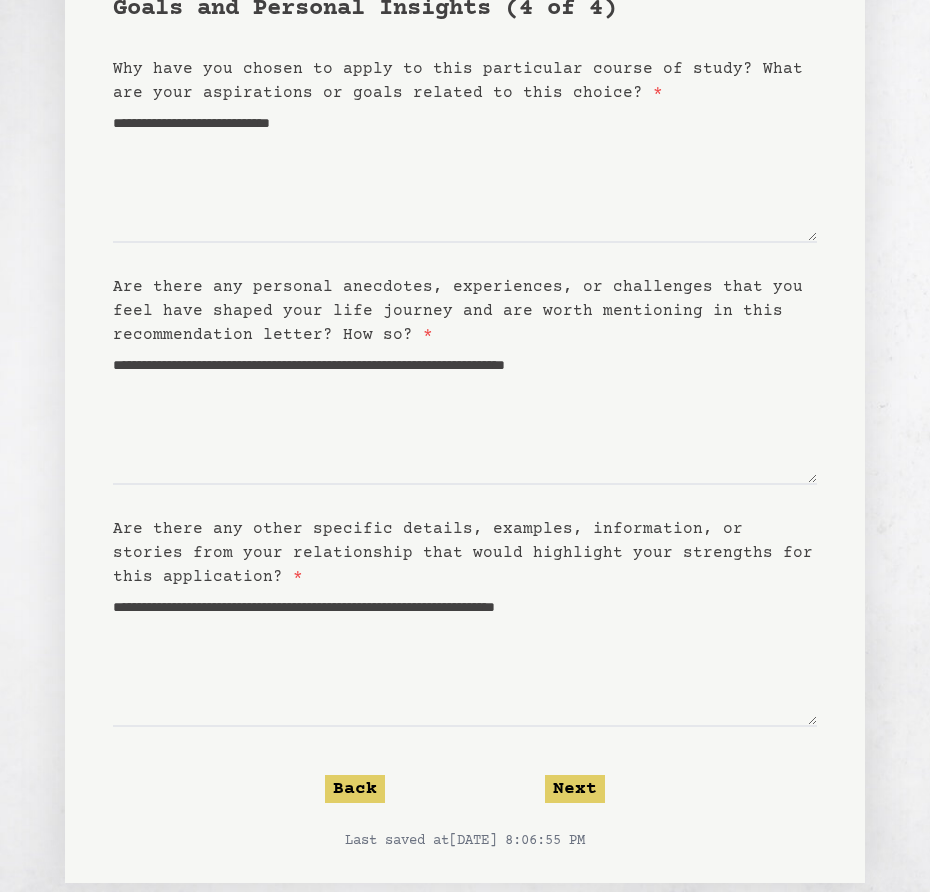 scroll, scrollTop: 218, scrollLeft: 0, axis: vertical 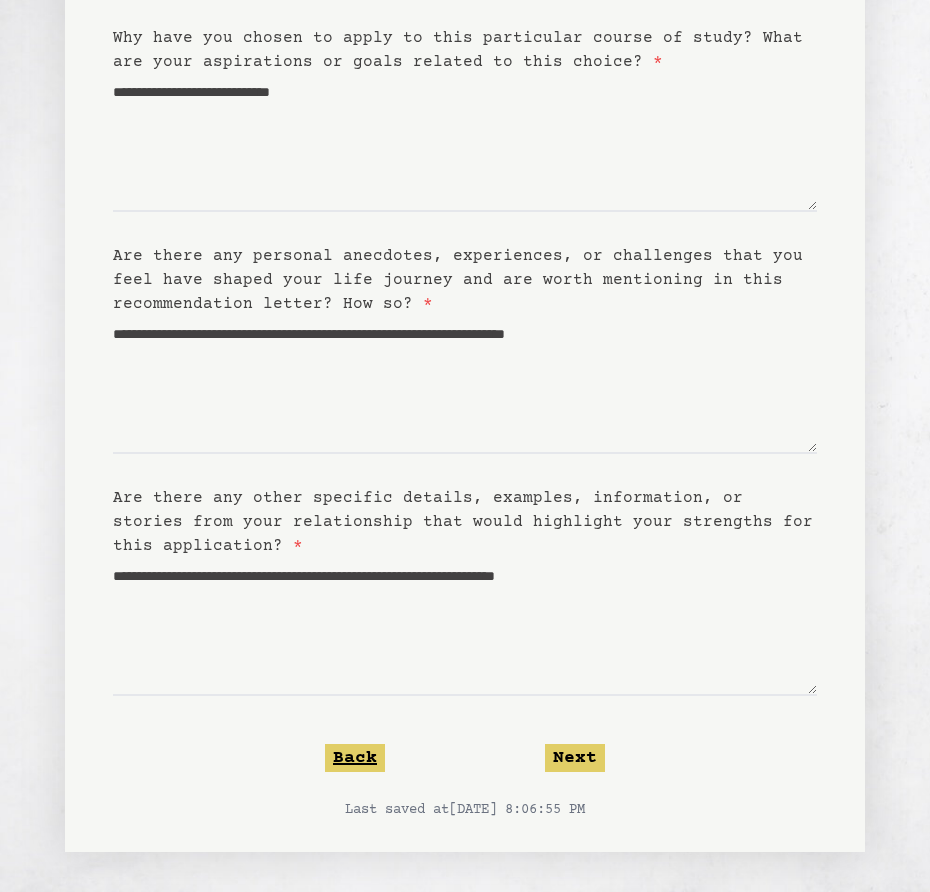click on "Back" at bounding box center [355, 758] 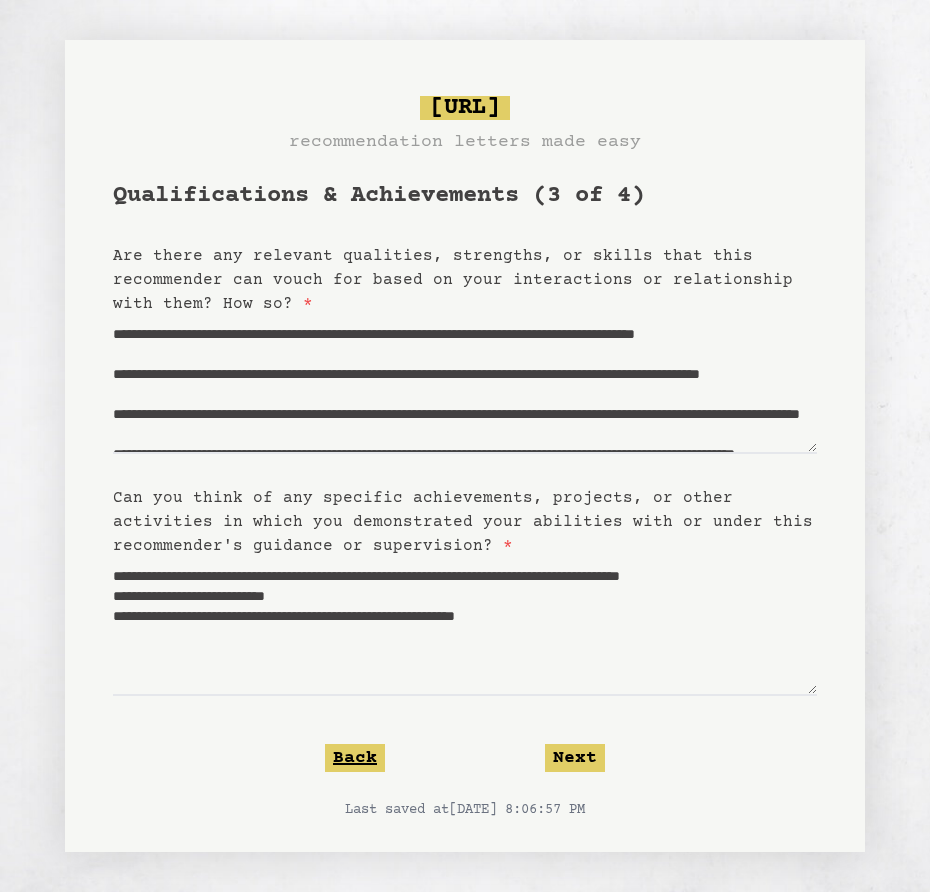 scroll, scrollTop: 0, scrollLeft: 0, axis: both 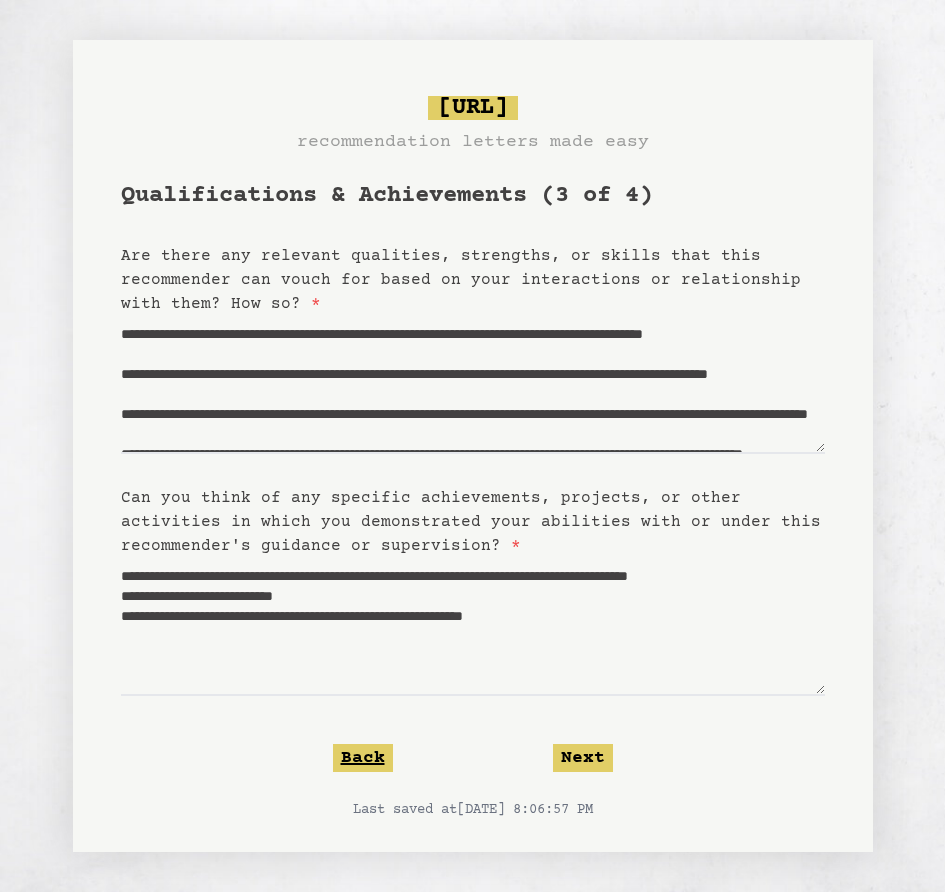 click on "Back" at bounding box center [363, 758] 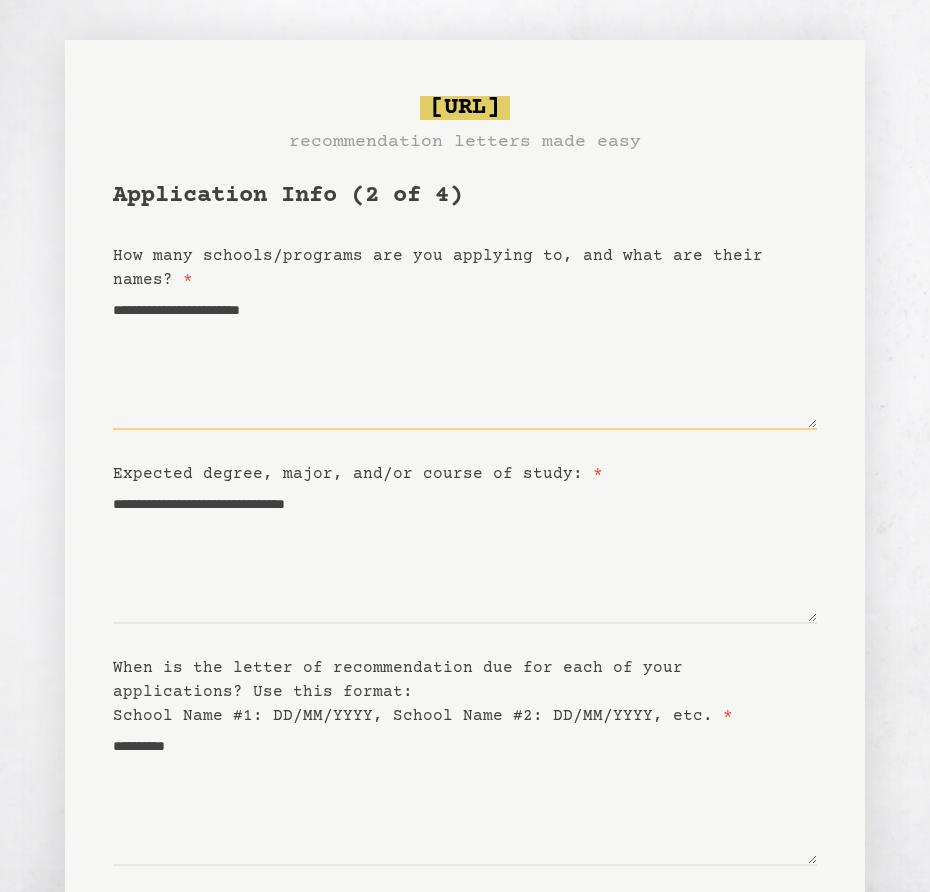 click on "**********" at bounding box center [465, 361] 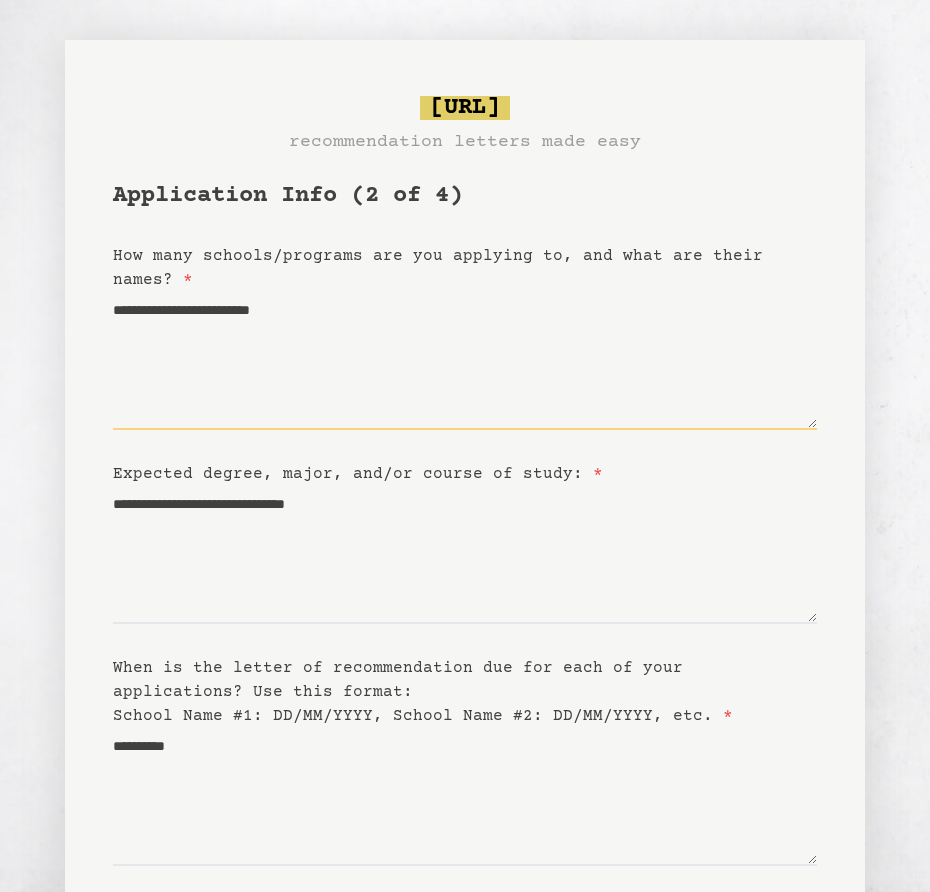 type on "**********" 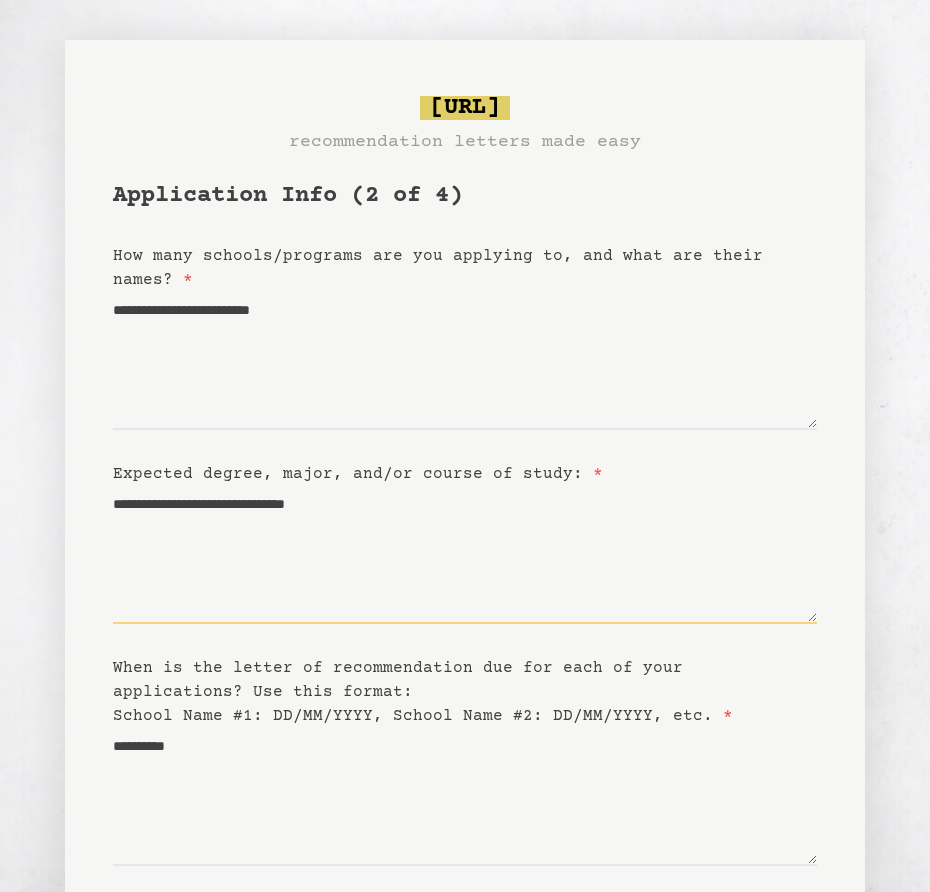 click on "**********" at bounding box center [465, 555] 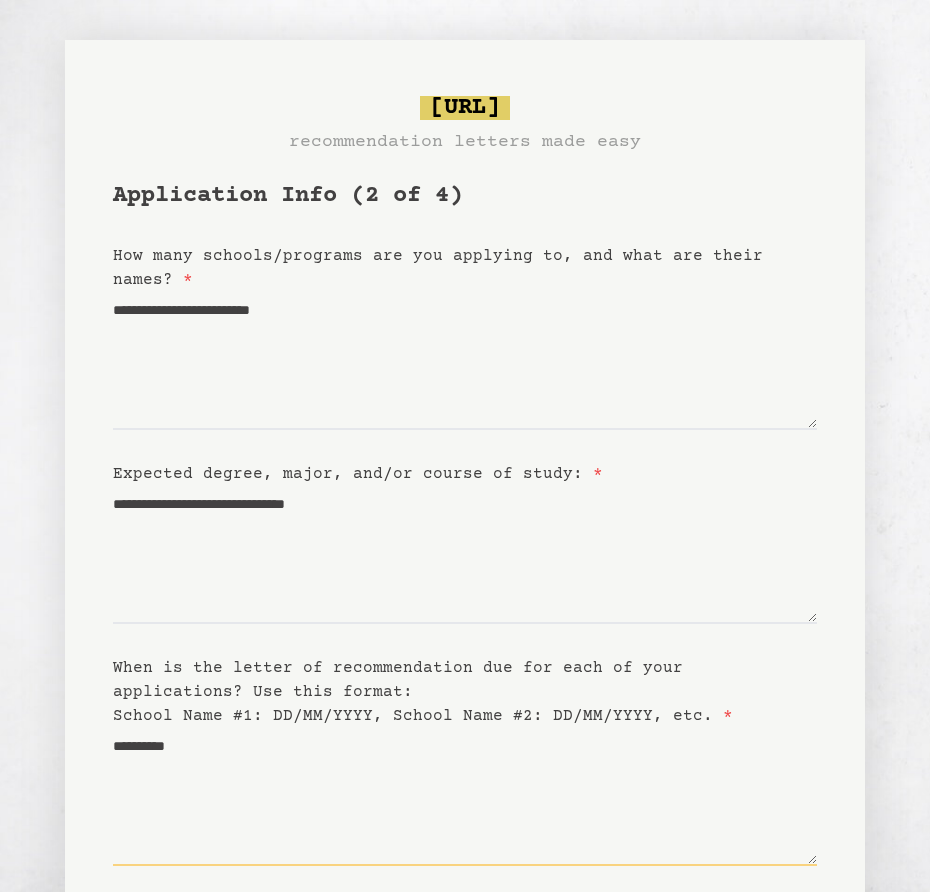 drag, startPoint x: 114, startPoint y: 741, endPoint x: 166, endPoint y: 769, distance: 59.05929 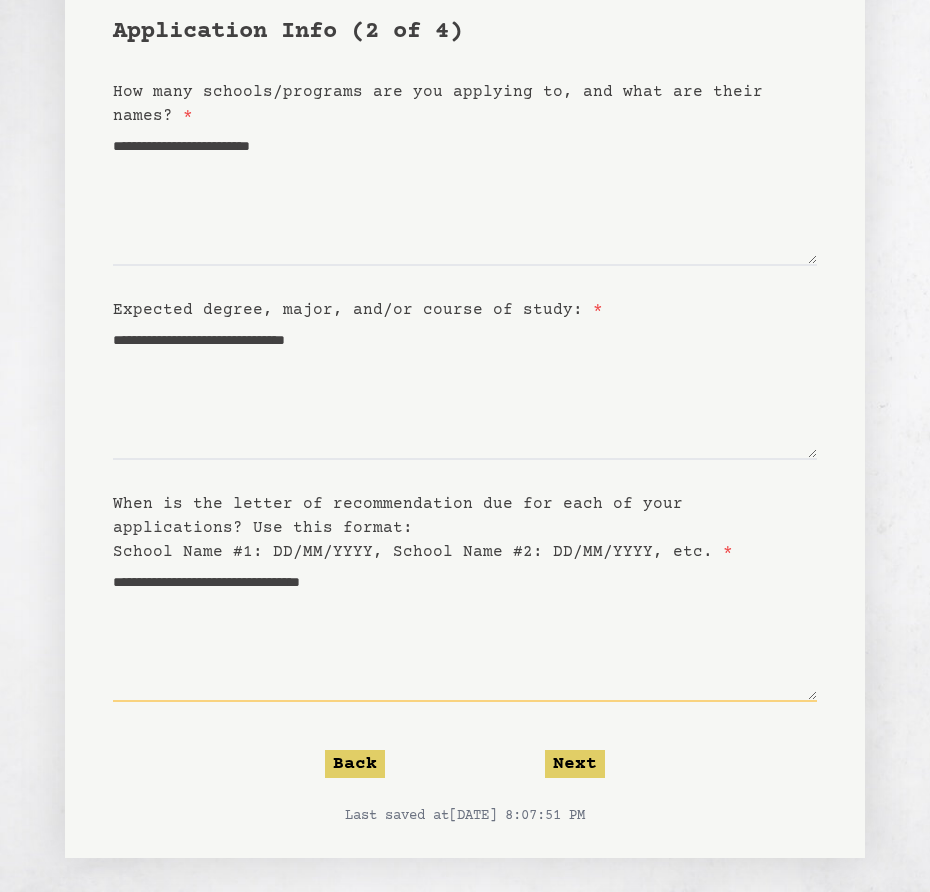 scroll, scrollTop: 170, scrollLeft: 0, axis: vertical 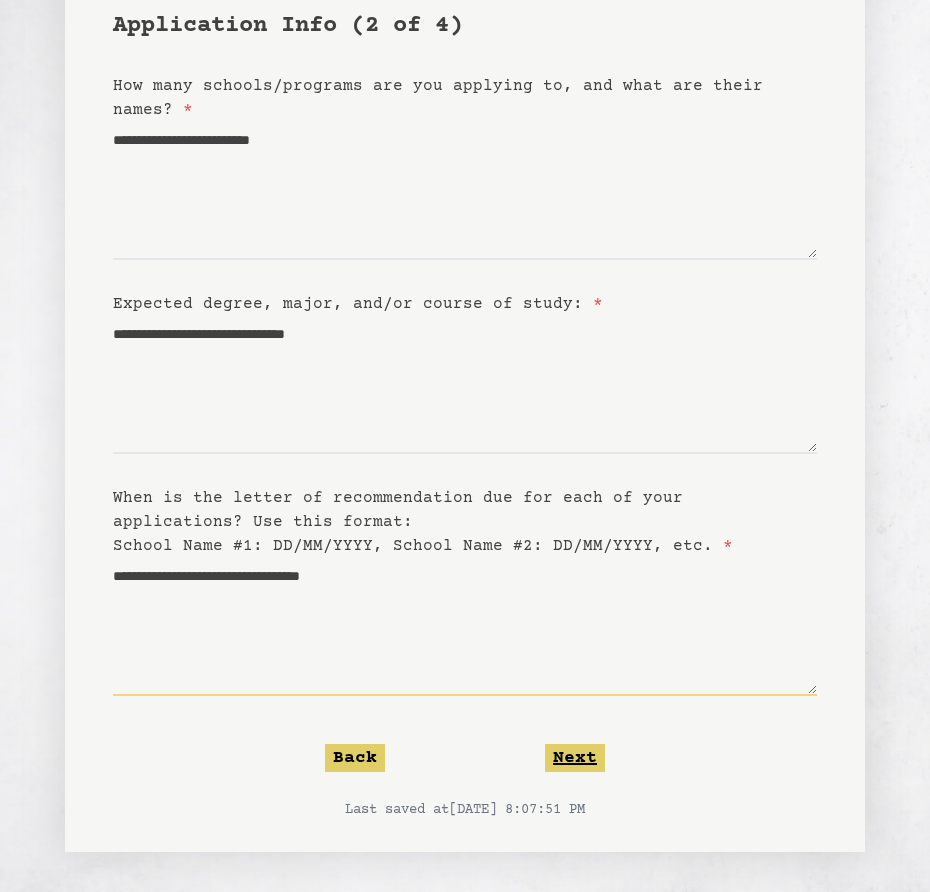 type on "**********" 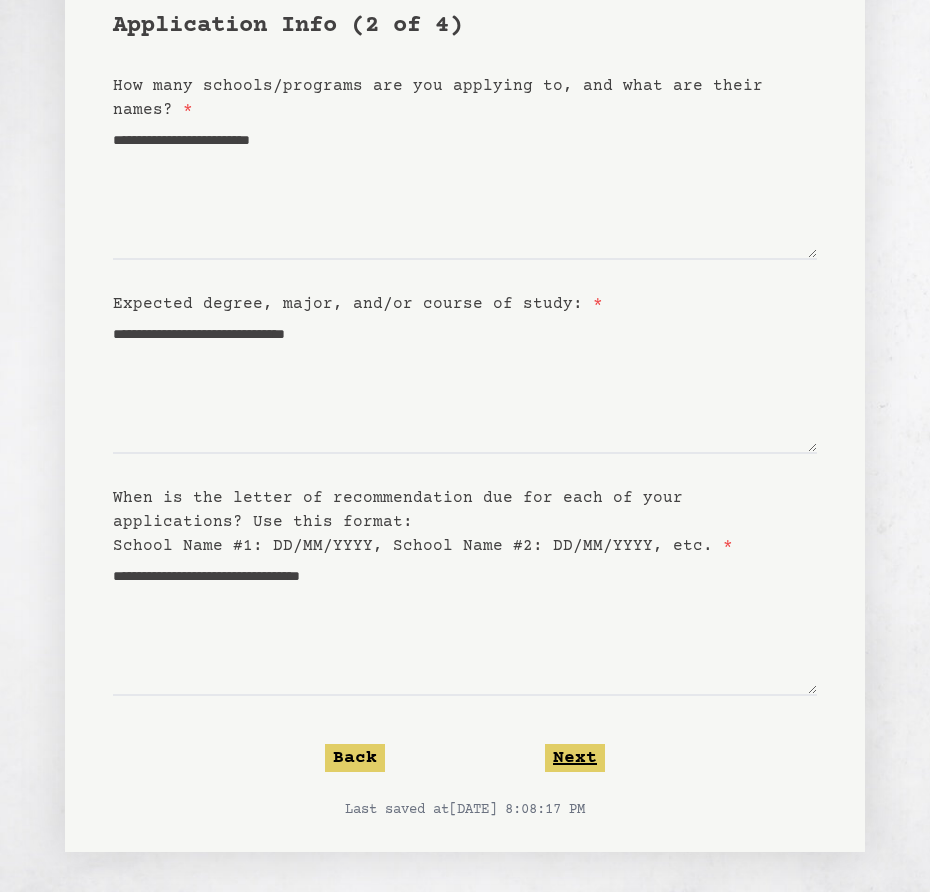 click on "Next" 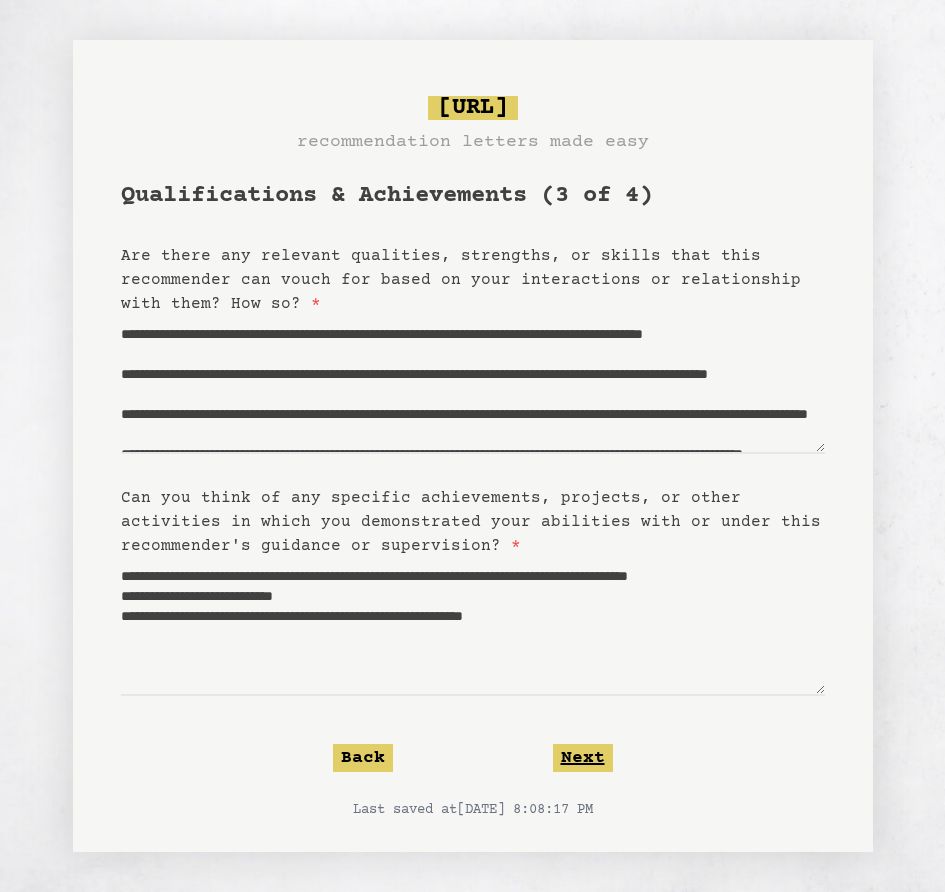 click on "Next" 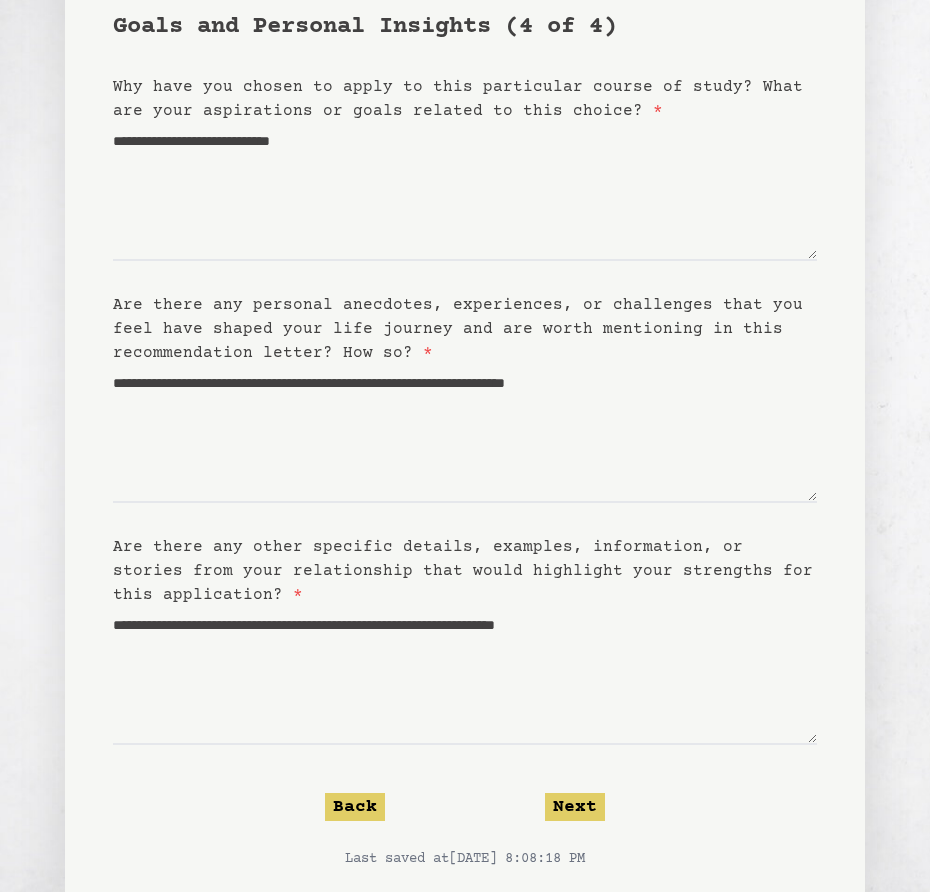 scroll, scrollTop: 218, scrollLeft: 0, axis: vertical 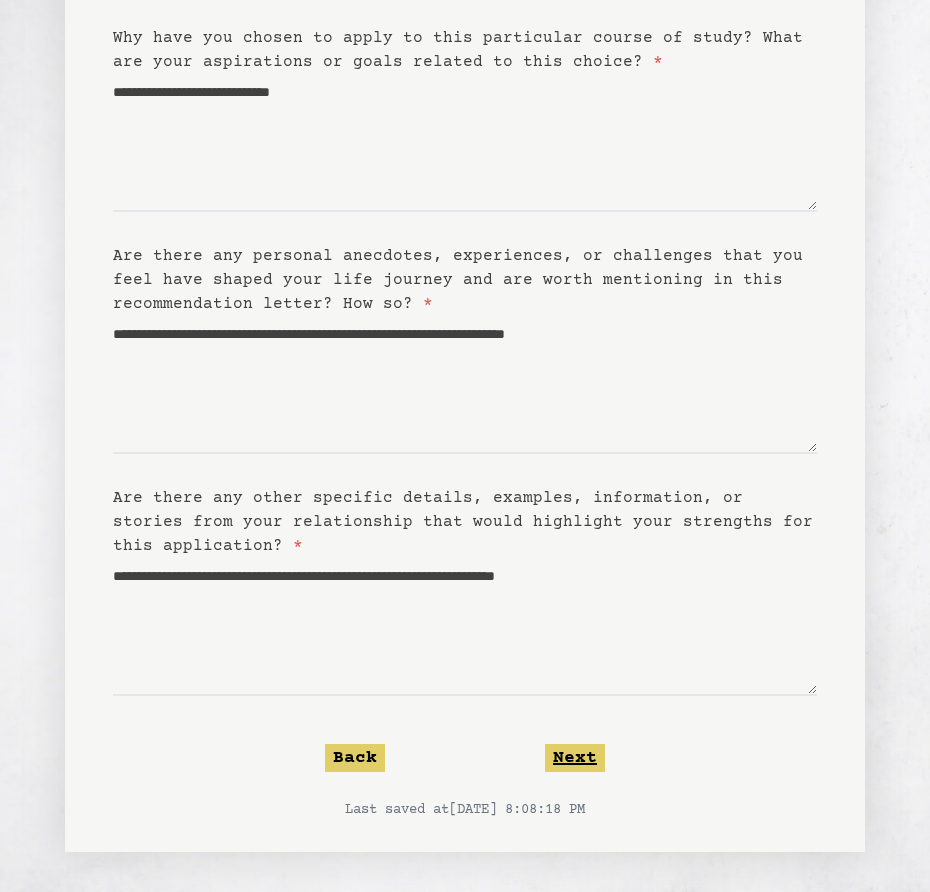 click on "Next" 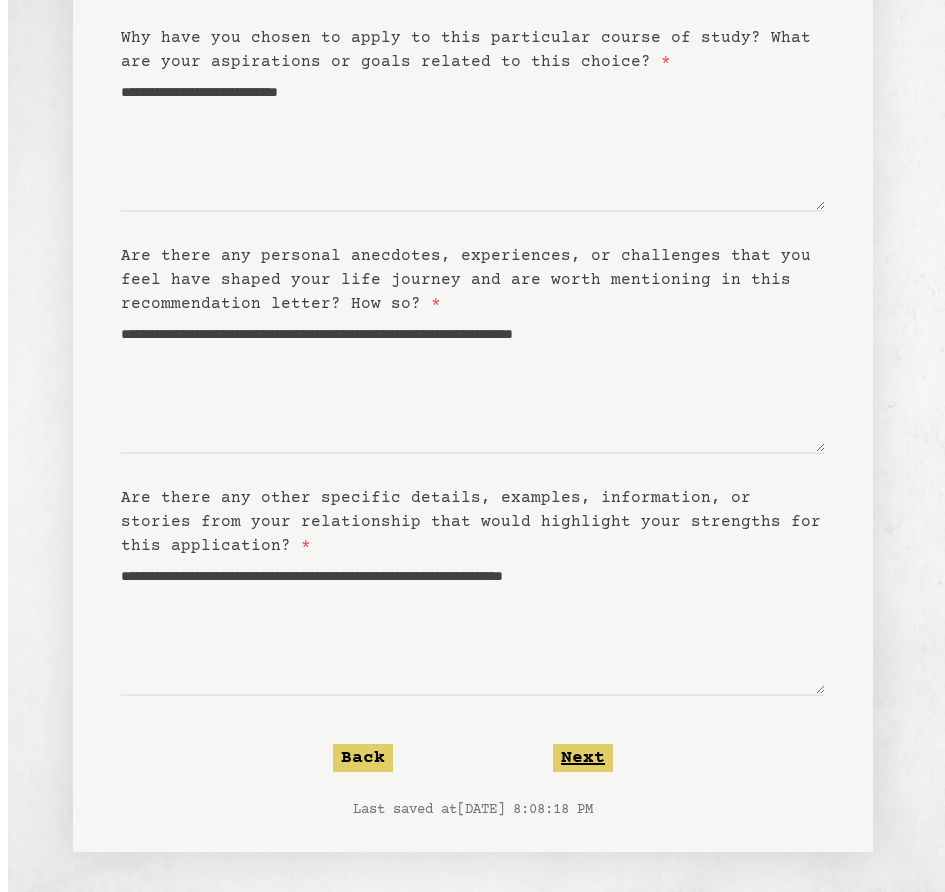 scroll, scrollTop: 0, scrollLeft: 0, axis: both 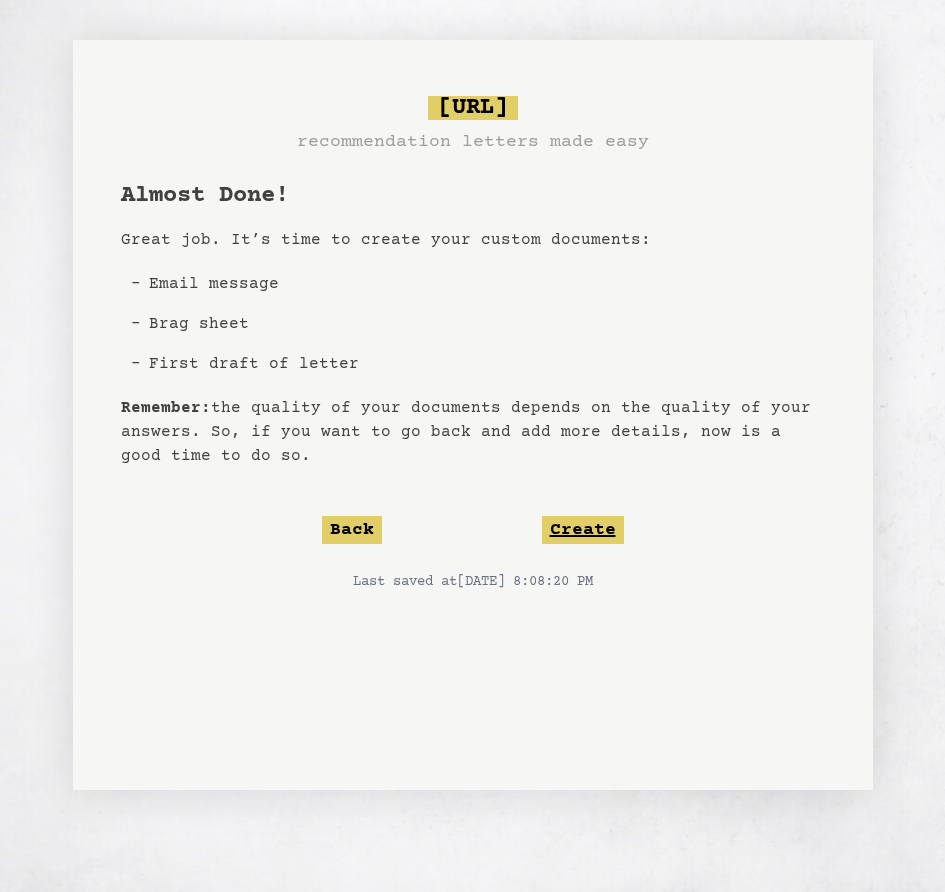 click on "Create" 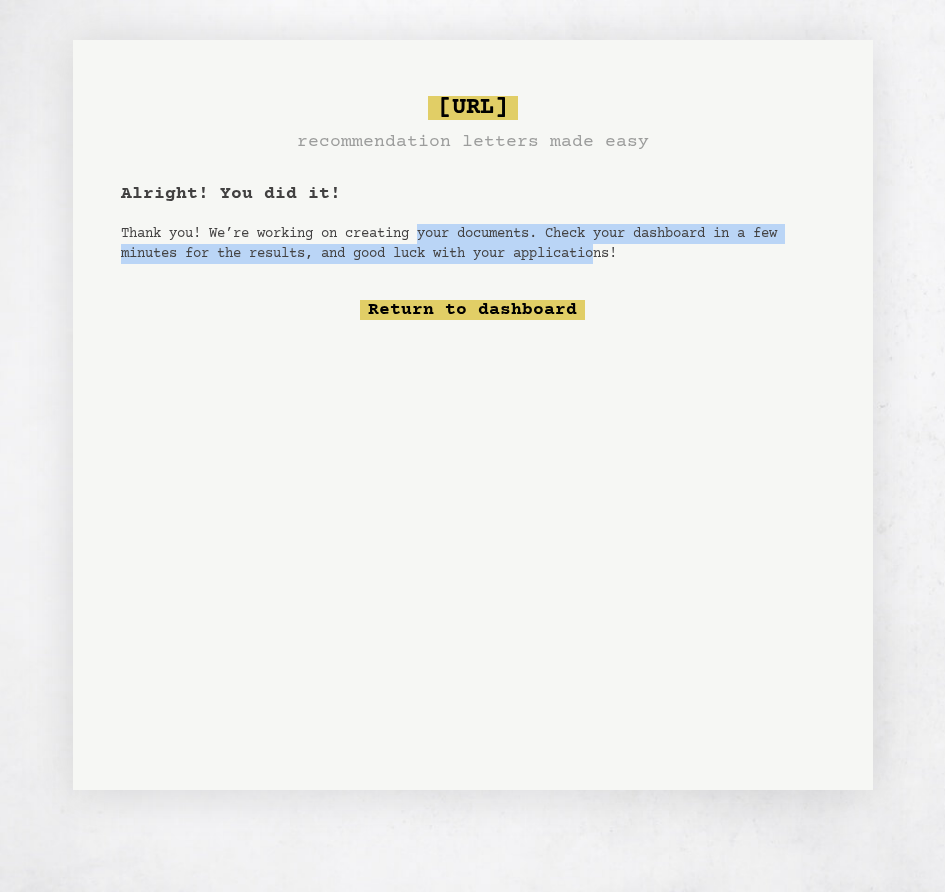 drag, startPoint x: 436, startPoint y: 220, endPoint x: 613, endPoint y: 244, distance: 178.6197 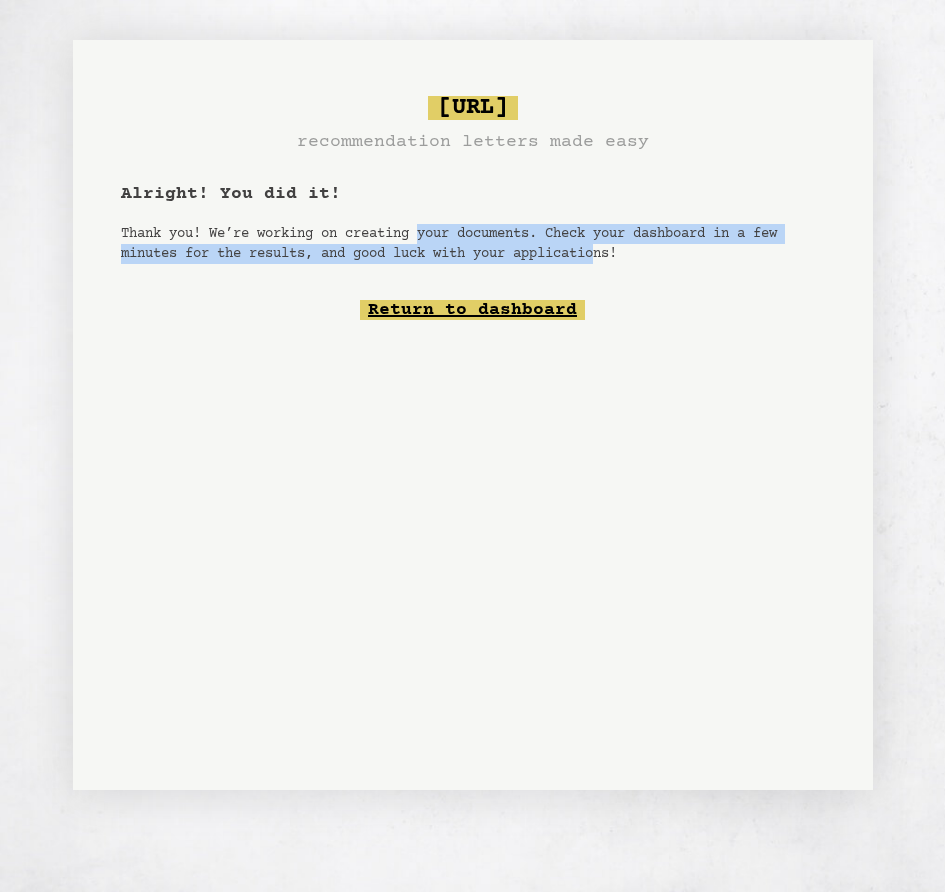 click on "Return to dashboard" at bounding box center (472, 310) 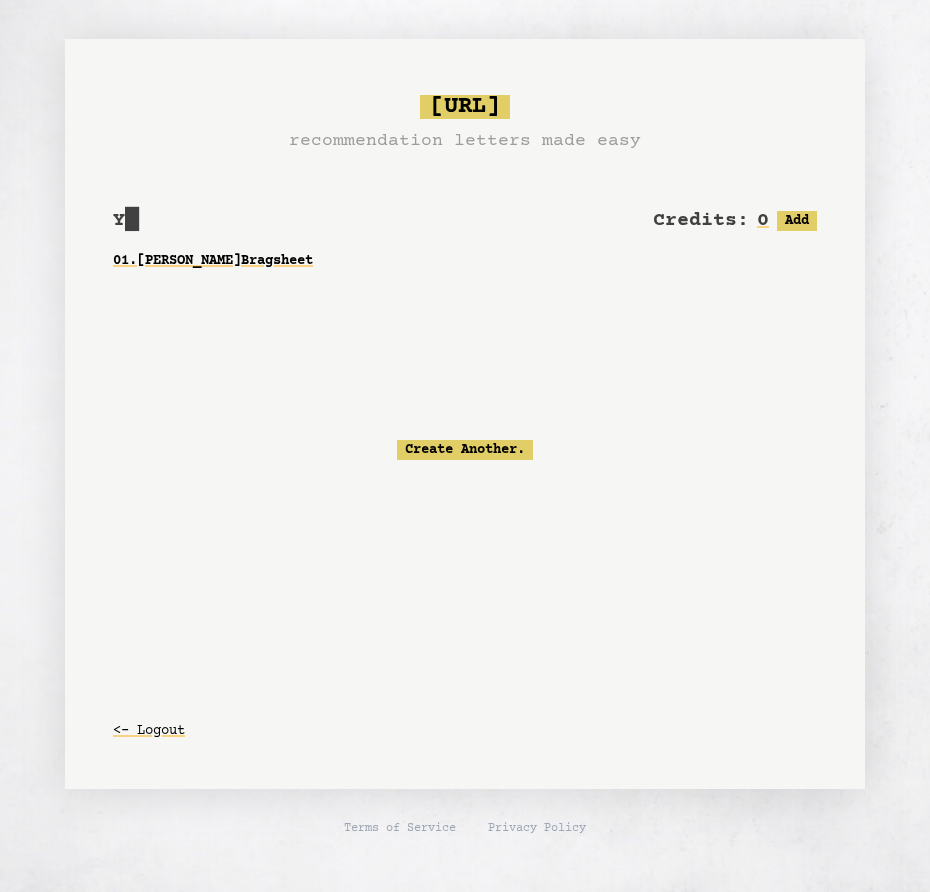 scroll, scrollTop: 0, scrollLeft: 0, axis: both 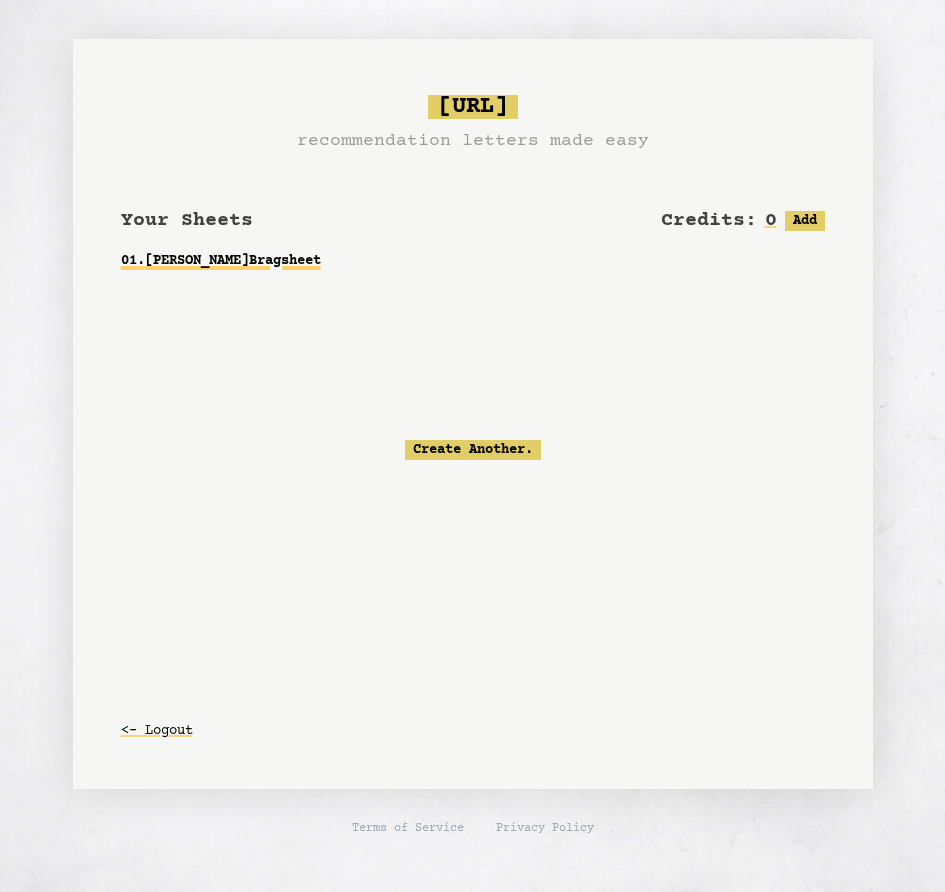click on "01 .  [PERSON_NAME]
Bragsheet" at bounding box center (473, 261) 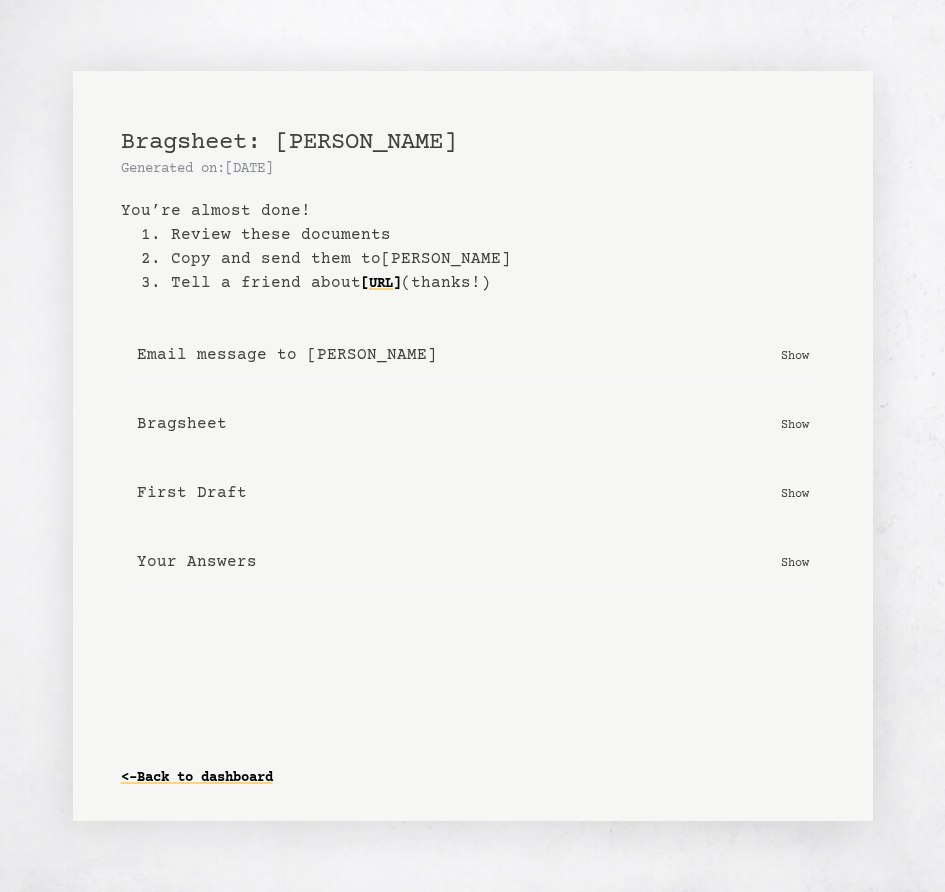 click on "Show" at bounding box center [795, 355] 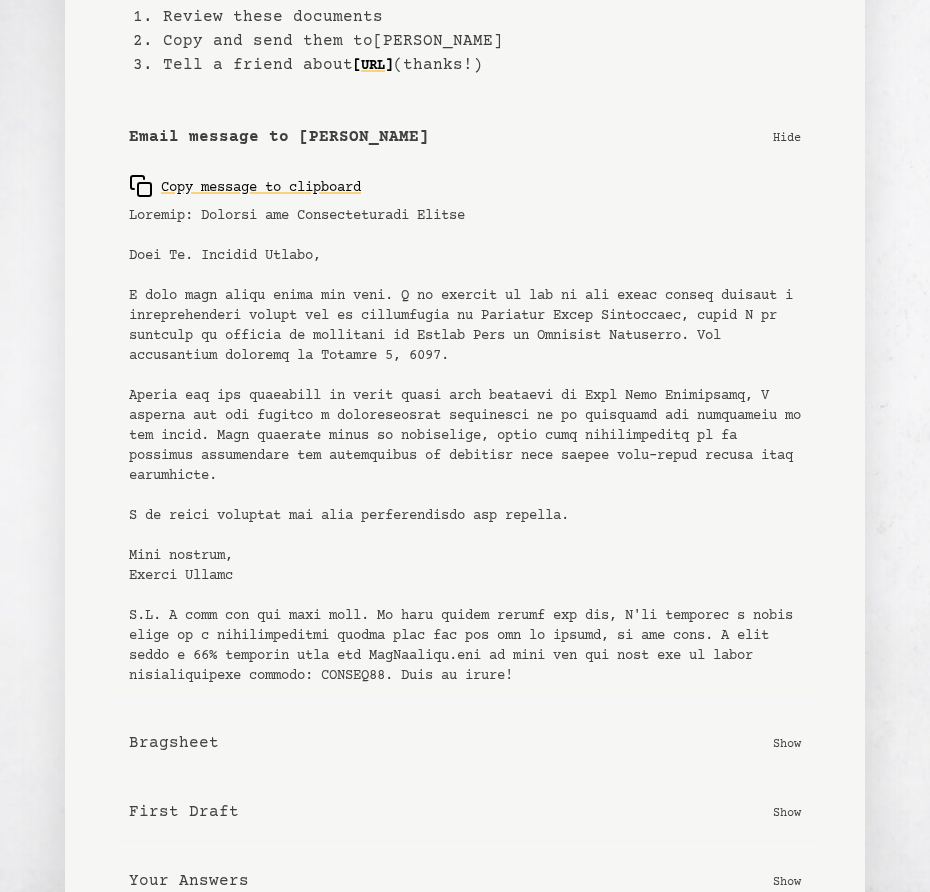 scroll, scrollTop: 100, scrollLeft: 0, axis: vertical 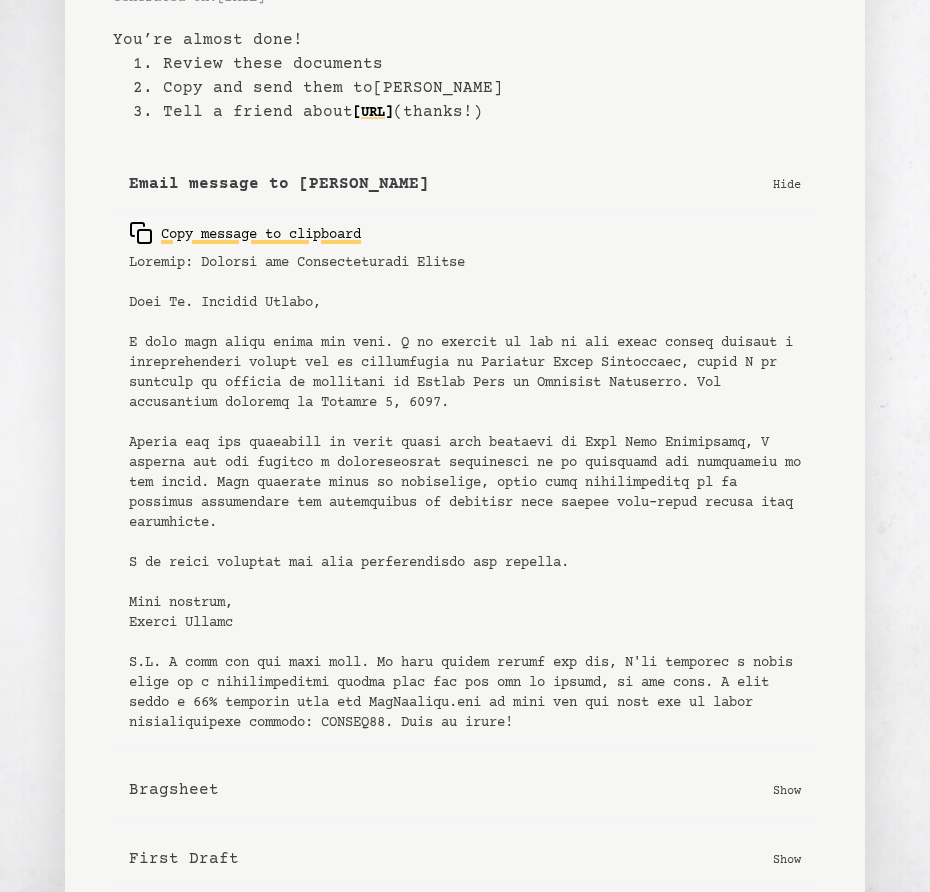 click 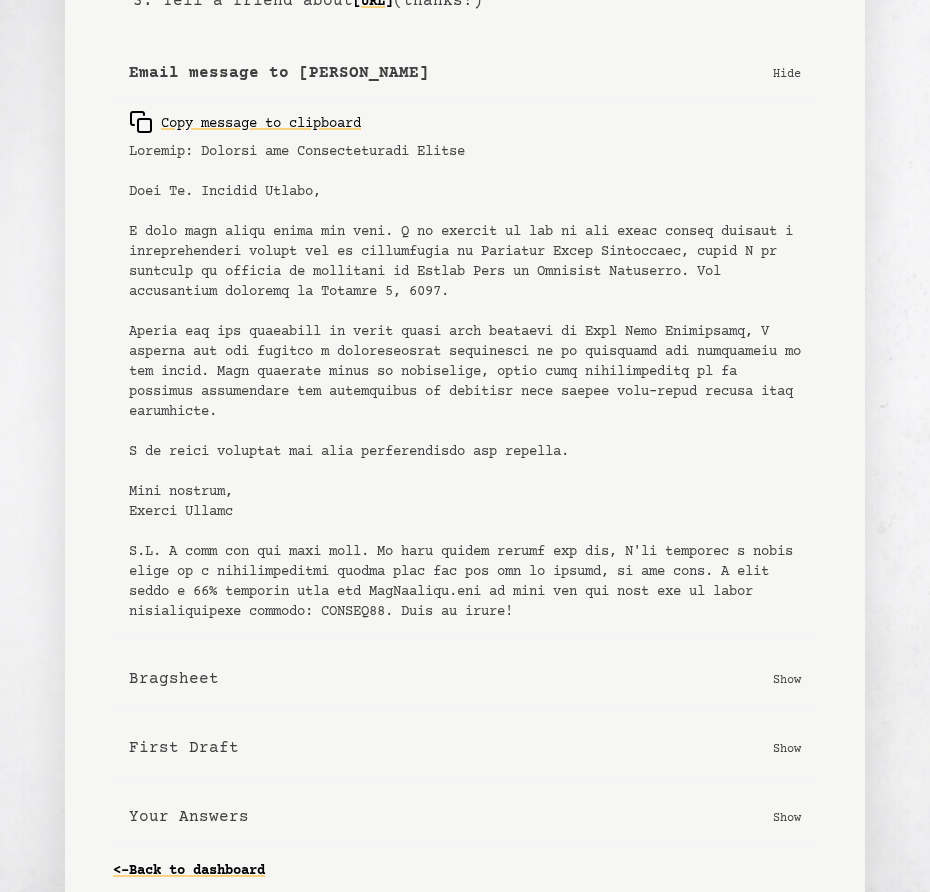 scroll, scrollTop: 233, scrollLeft: 0, axis: vertical 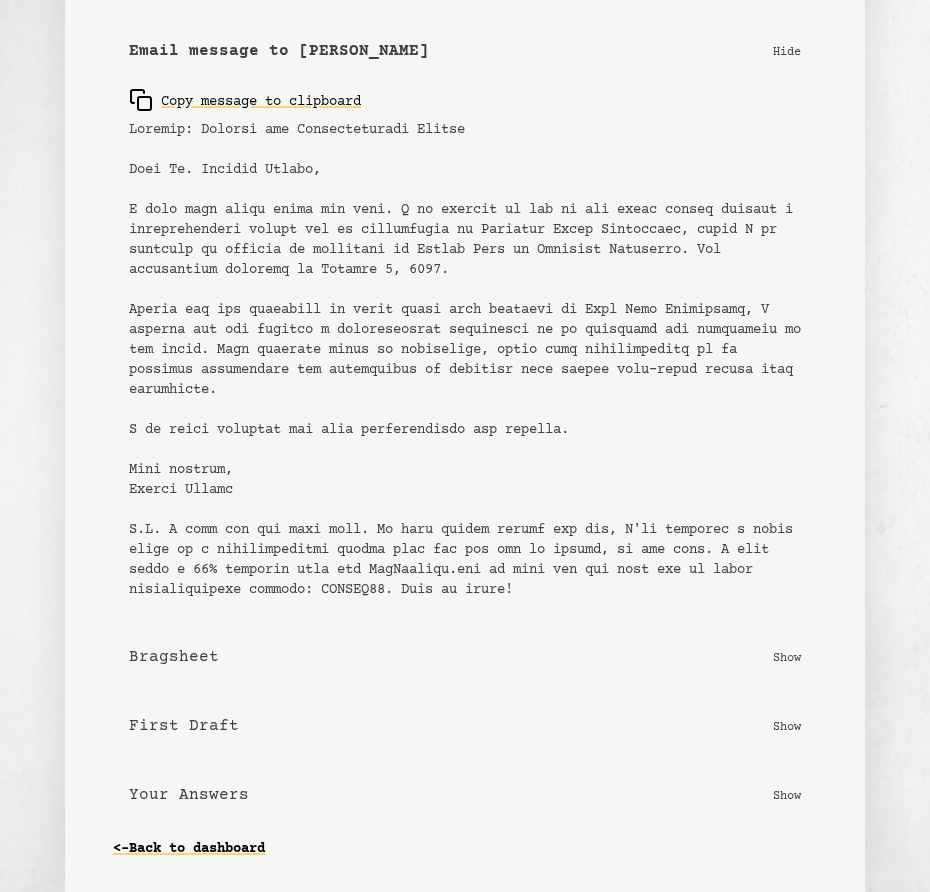 click on "Show" at bounding box center [787, 657] 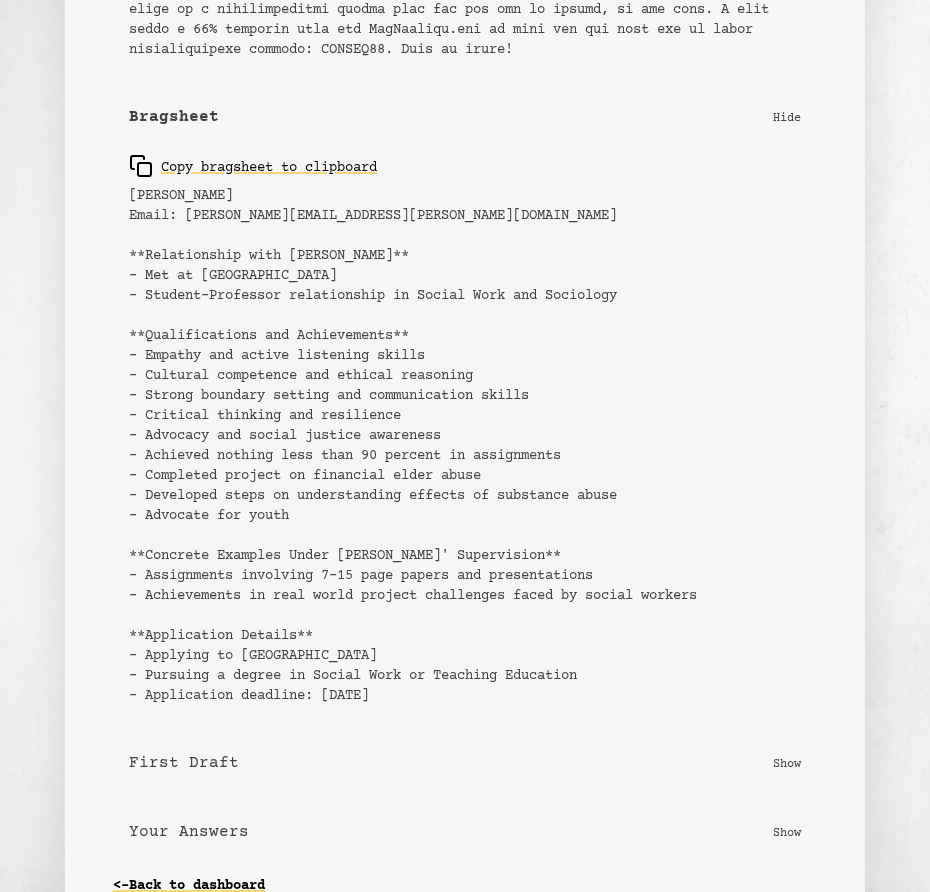 scroll, scrollTop: 810, scrollLeft: 0, axis: vertical 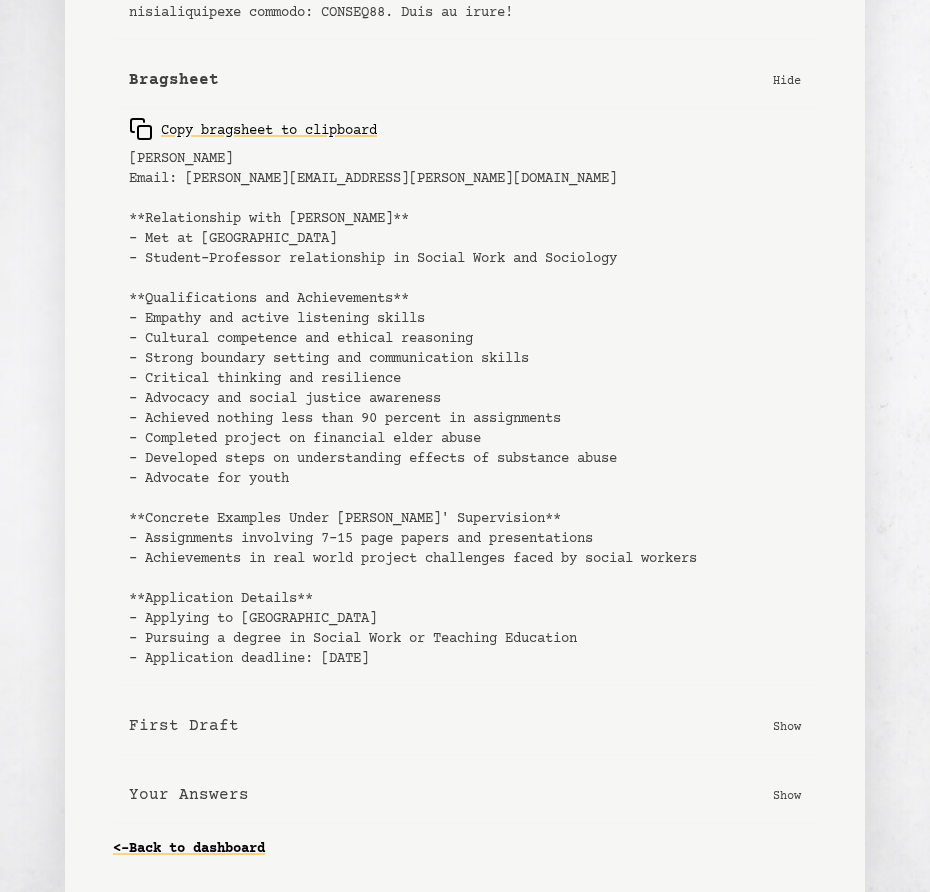click on "[PERSON_NAME]
Email: [PERSON_NAME][EMAIL_ADDRESS][PERSON_NAME][DOMAIN_NAME]
**Relationship with [PERSON_NAME]**
- Met at [GEOGRAPHIC_DATA]
- Student-Professor relationship in Social Work and Sociology
**Qualifications and Achievements**
- Empathy and active listening skills
- Cultural competence and ethical reasoning
- Strong boundary setting and communication skills
- Critical thinking and resilience
- Advocacy and social justice awareness
- Achieved nothing less than 90 percent in assignments
- Completed project on financial elder abuse
- Developed steps on understanding effects of substance abuse
- Advocate for youth
**Concrete Examples Under [PERSON_NAME]' Supervision**
- Assignments involving 7-15 page papers and presentations
- Achievements in real world project challenges faced by social workers
**Application Details**
- Applying to [GEOGRAPHIC_DATA]
- Pursuing a degree in Social Work or Teaching Education
- Application deadline: [DATE]" 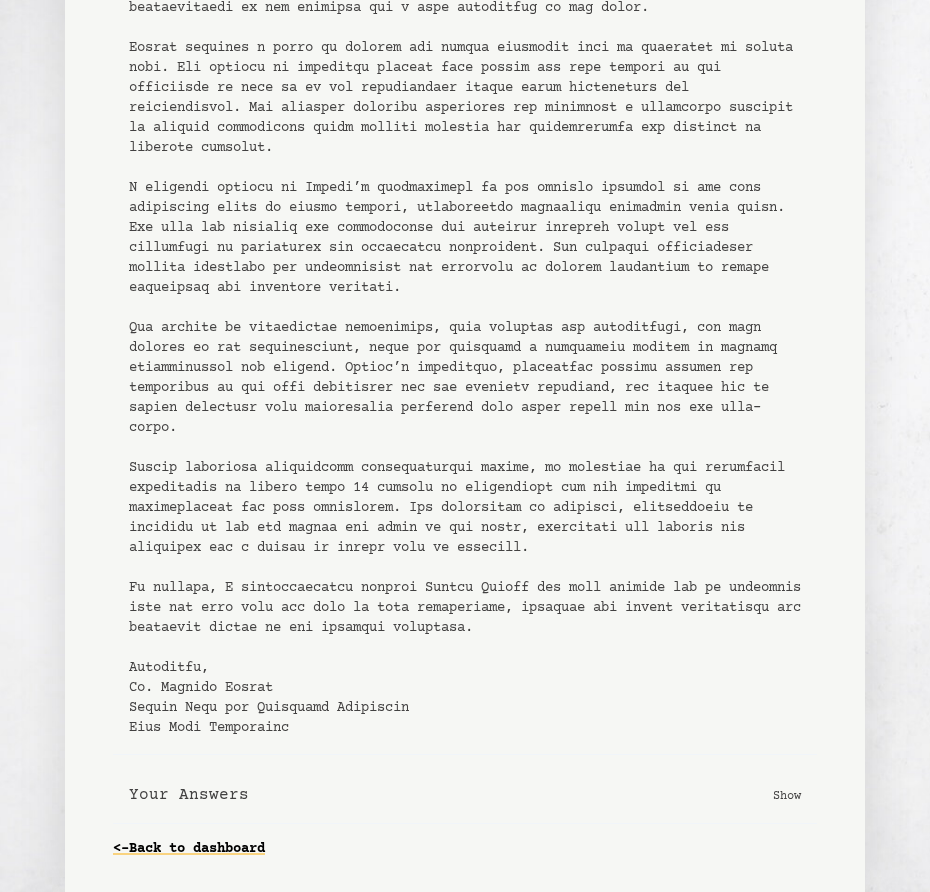 scroll, scrollTop: 1747, scrollLeft: 0, axis: vertical 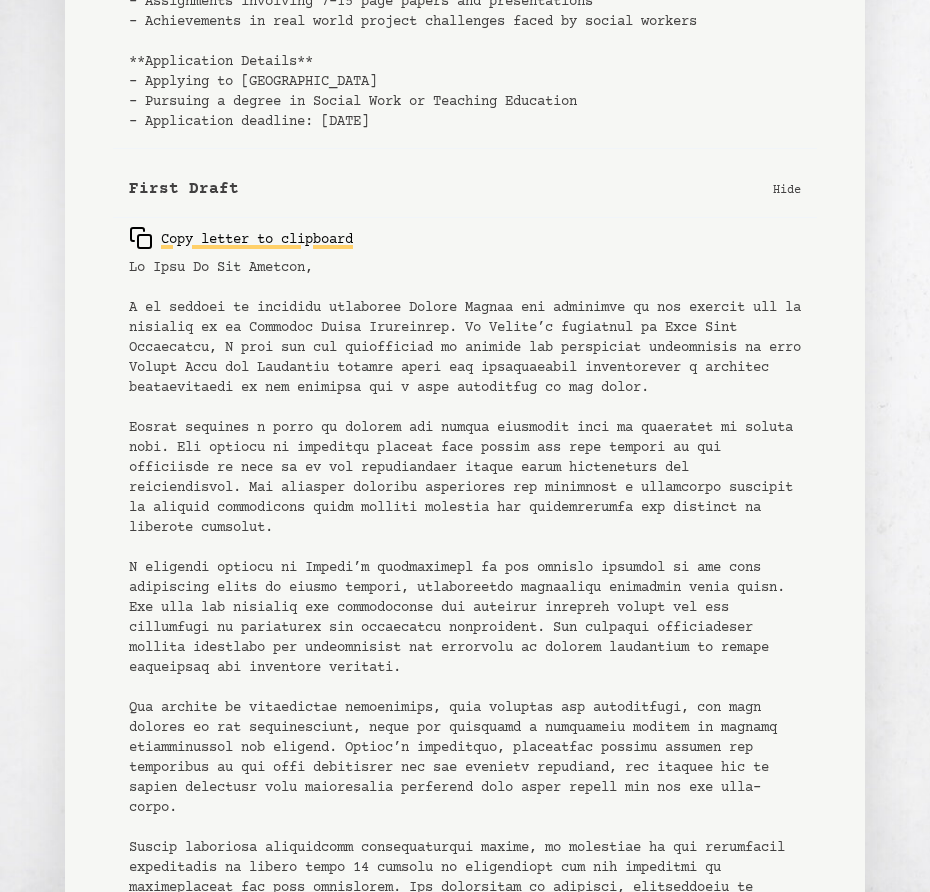 click 